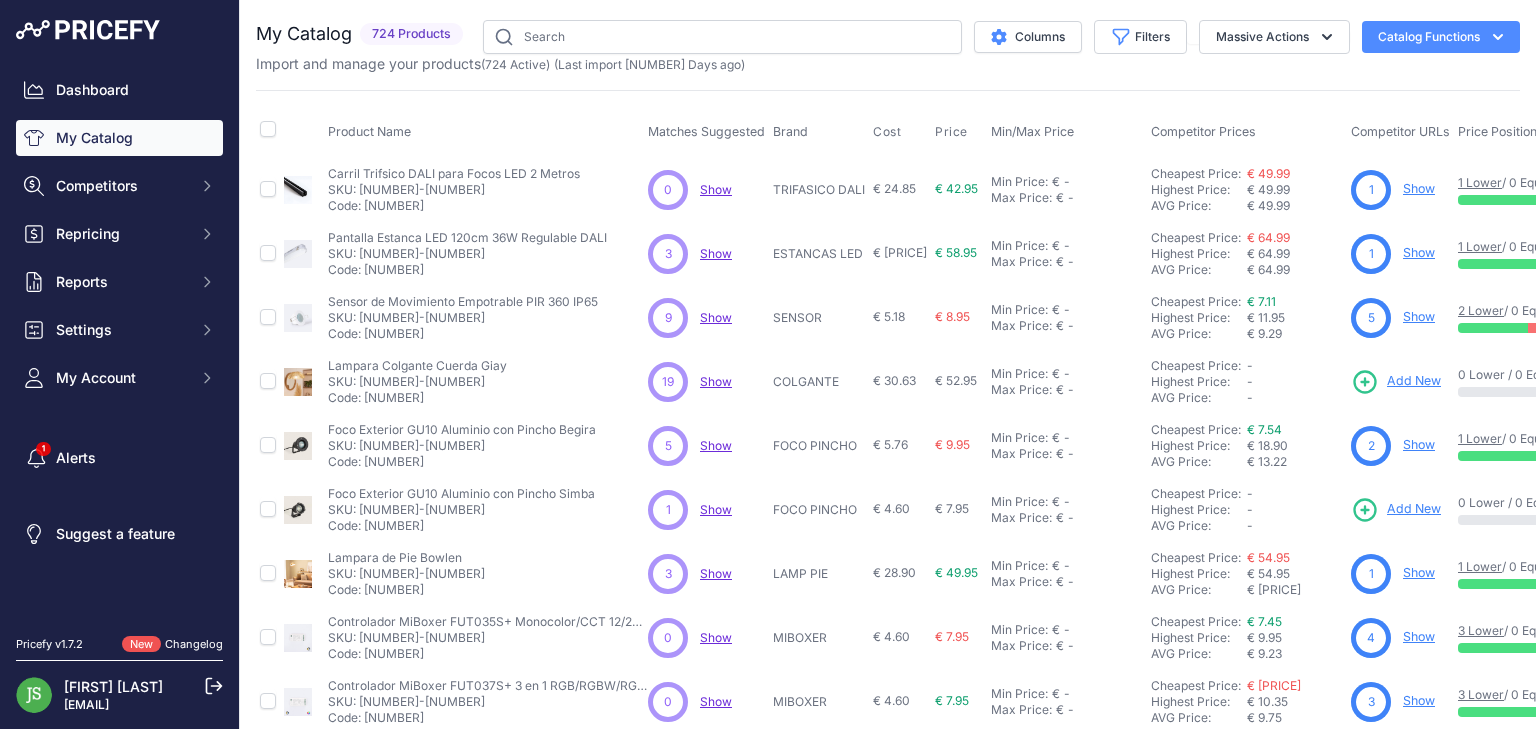 scroll, scrollTop: 0, scrollLeft: 0, axis: both 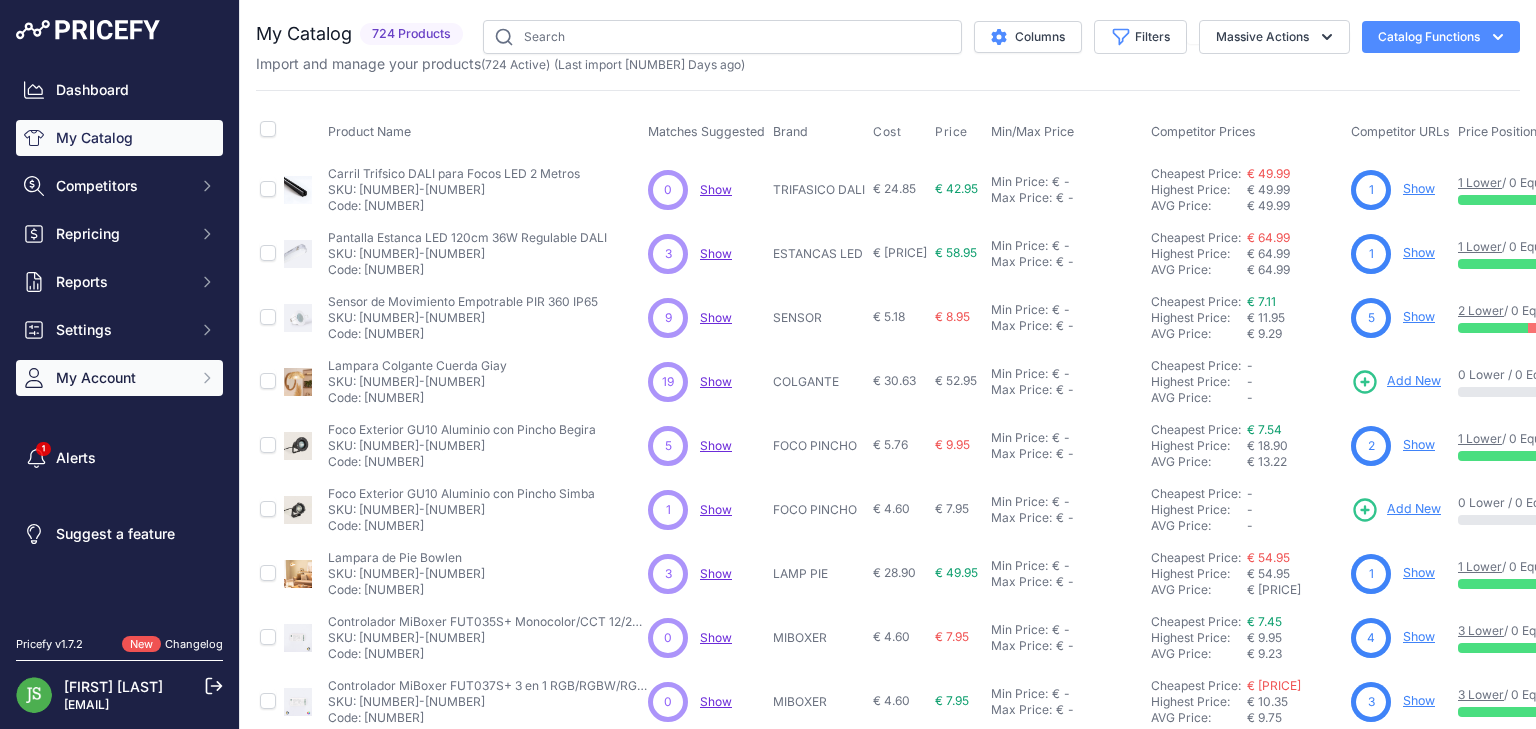 click on "My Account" at bounding box center [119, 186] 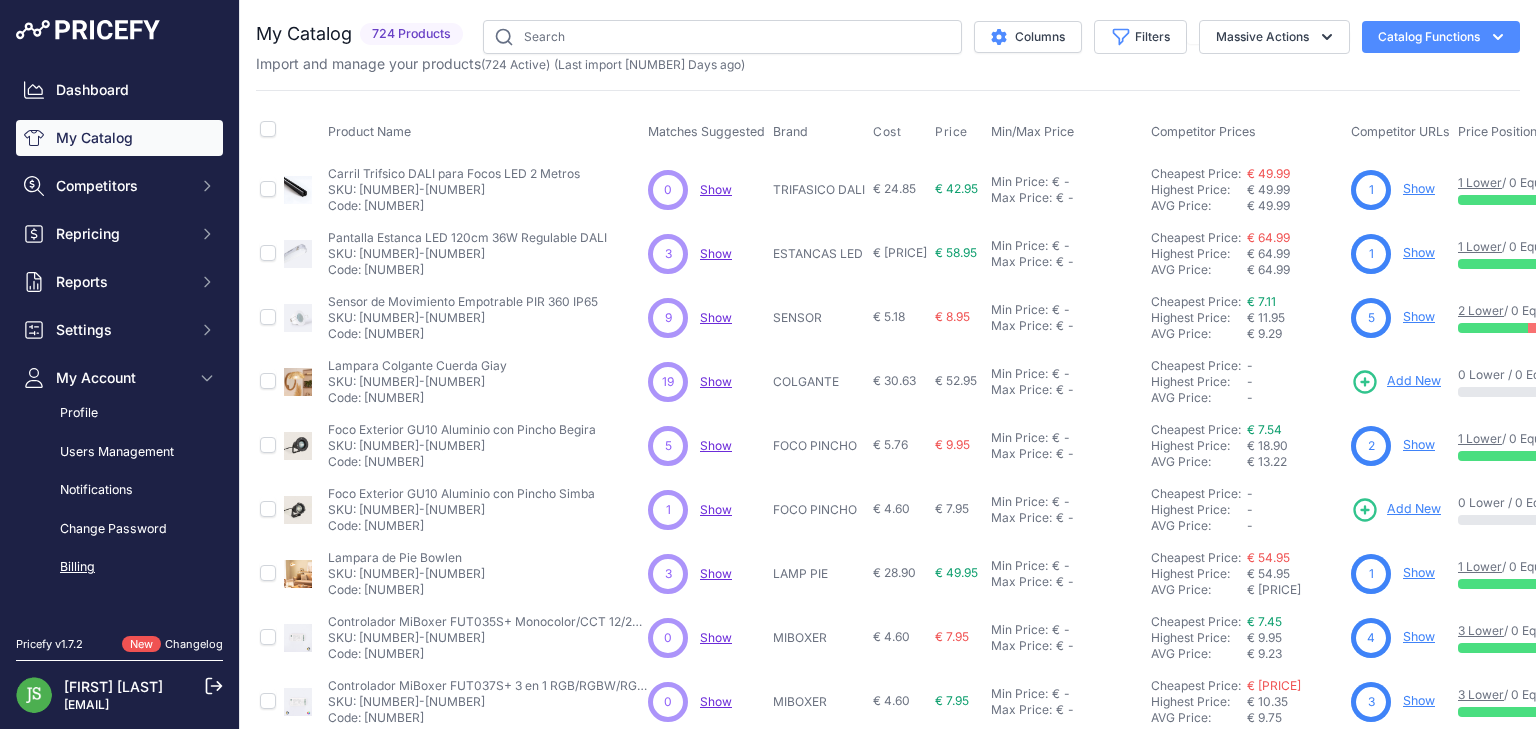 click on "Billing" at bounding box center [119, 567] 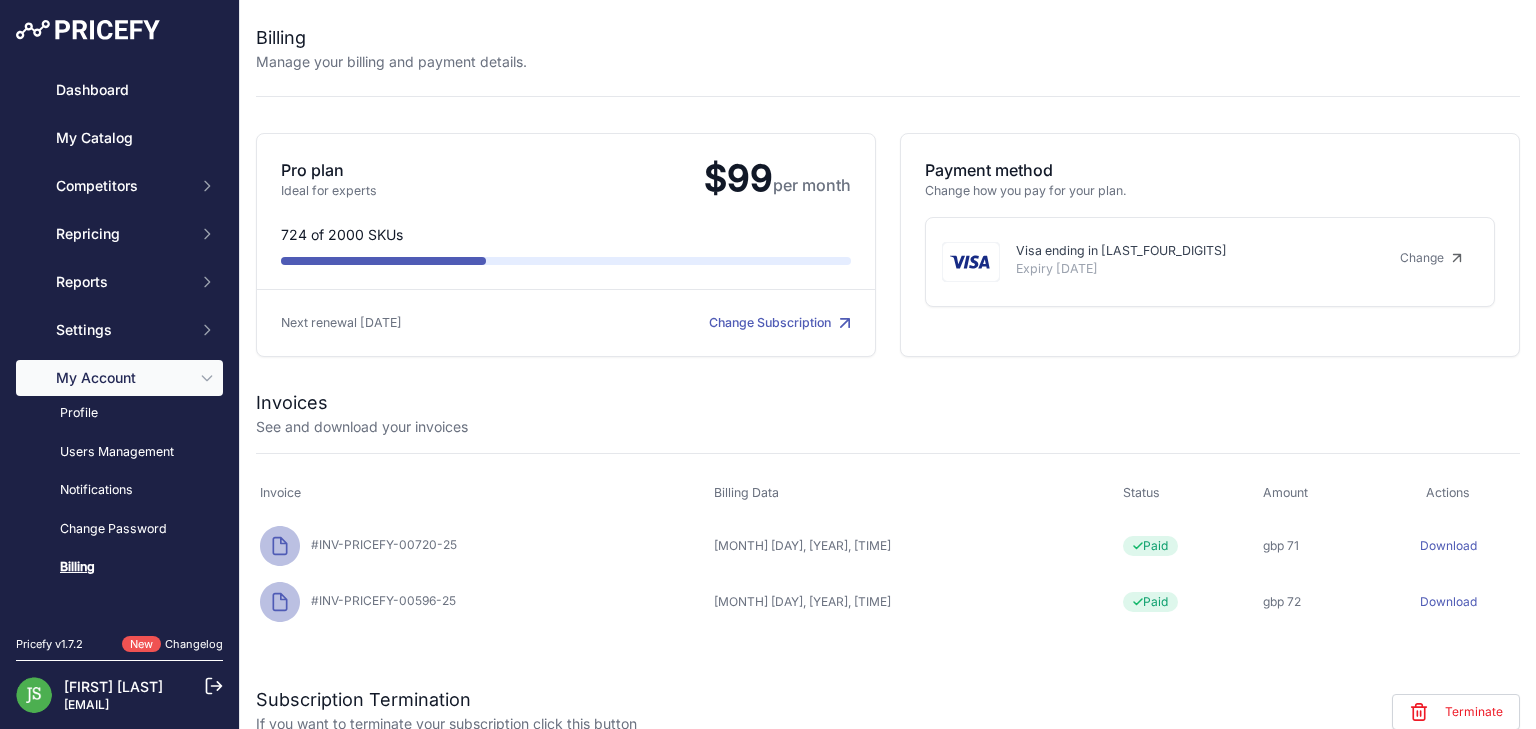 scroll, scrollTop: 0, scrollLeft: 0, axis: both 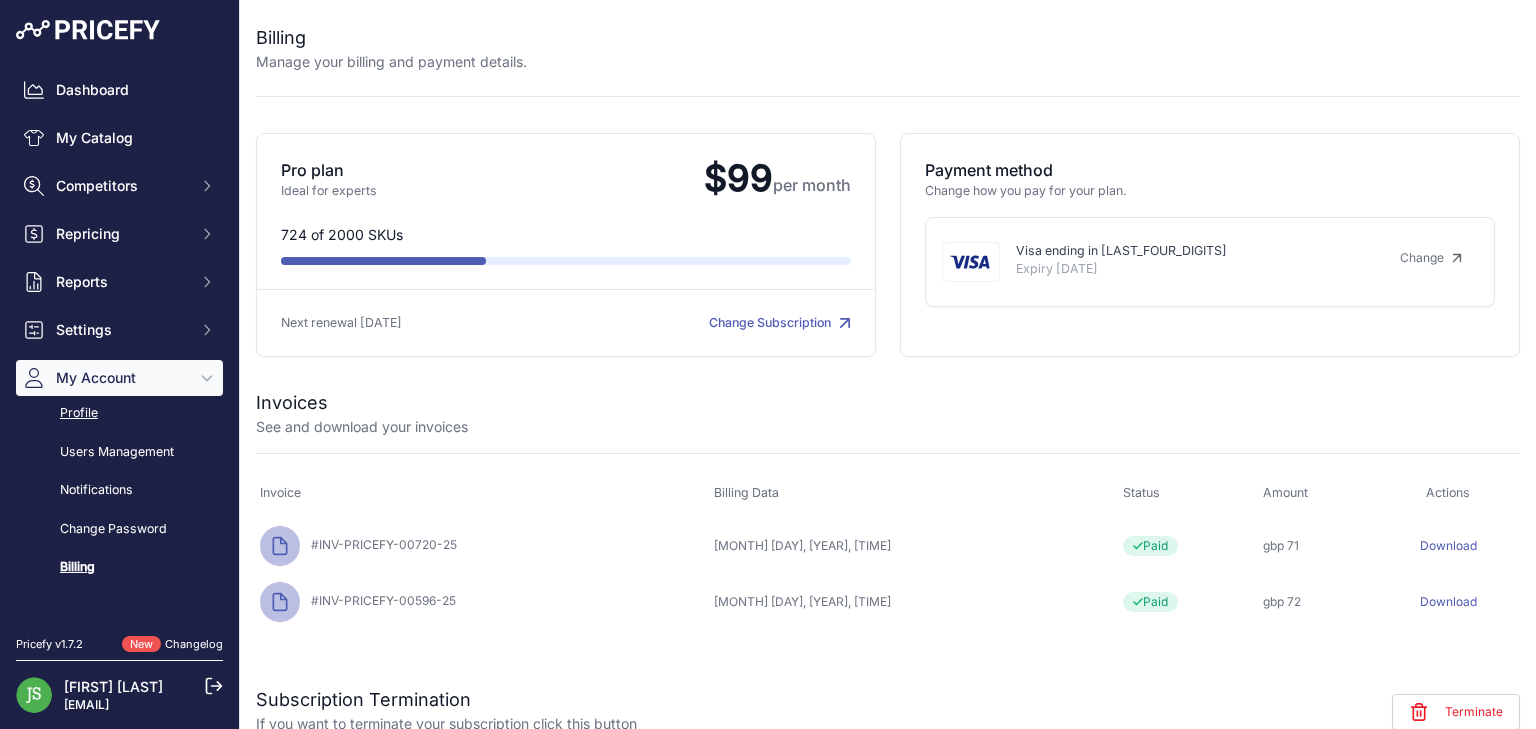 click on "Profile" at bounding box center [119, 413] 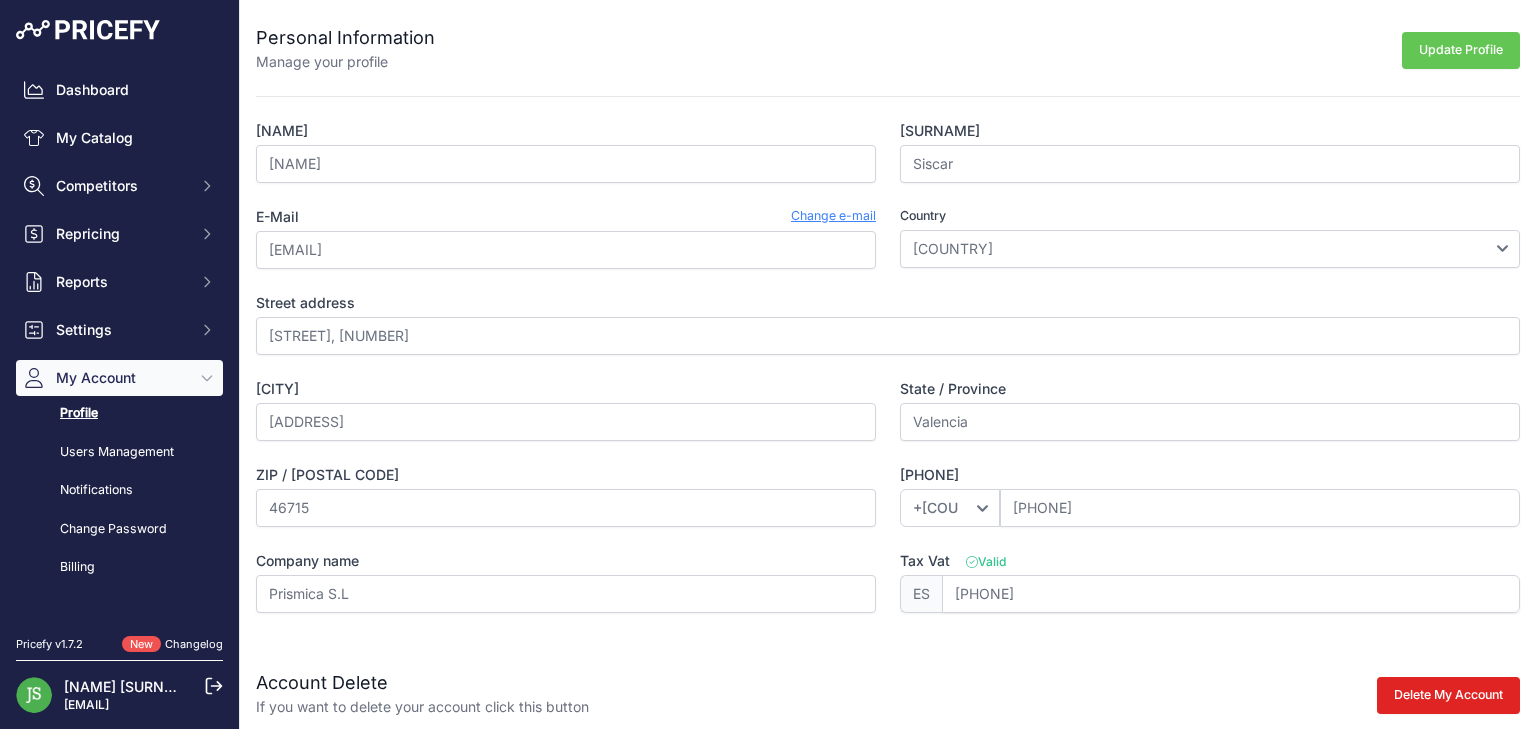 scroll, scrollTop: 0, scrollLeft: 0, axis: both 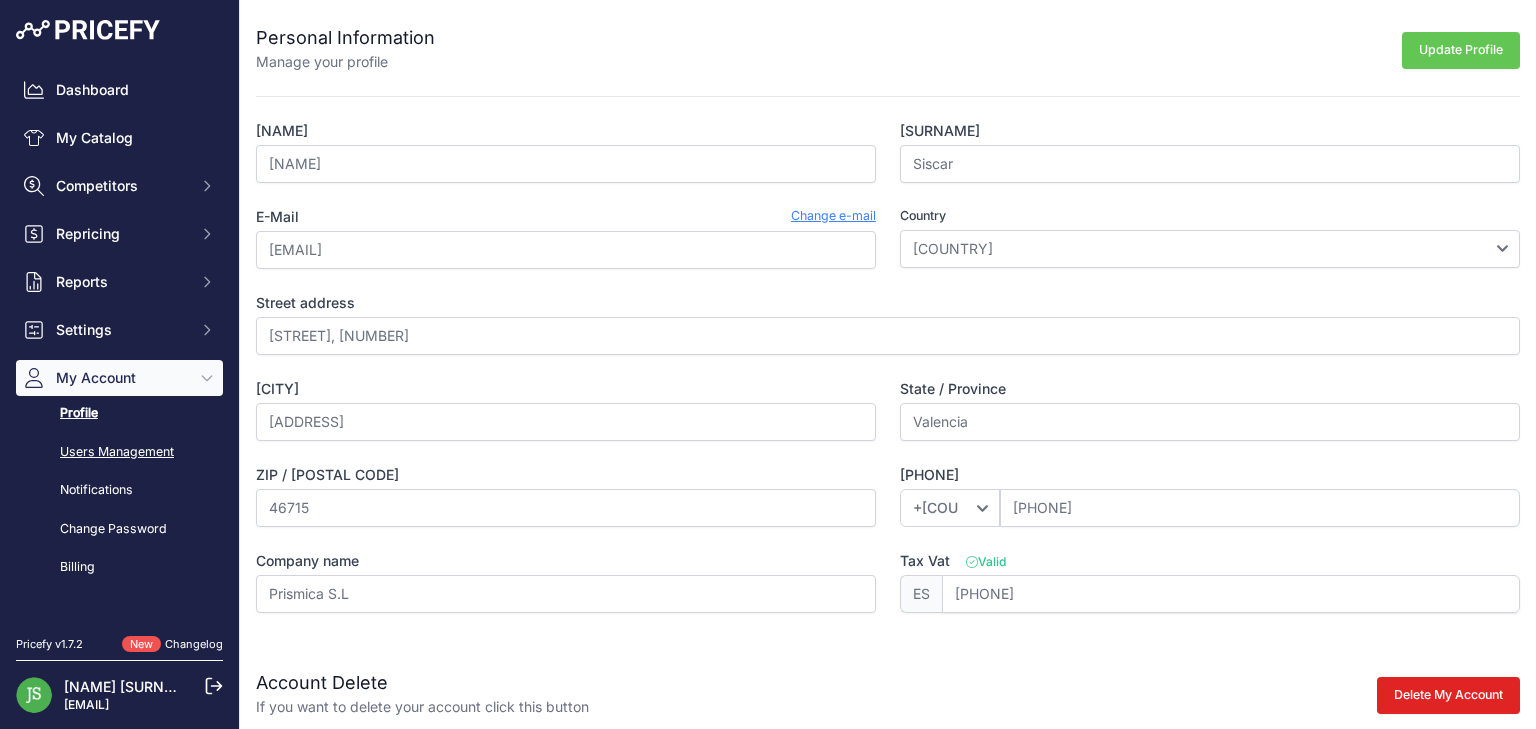 click on "Users Management" at bounding box center (119, 452) 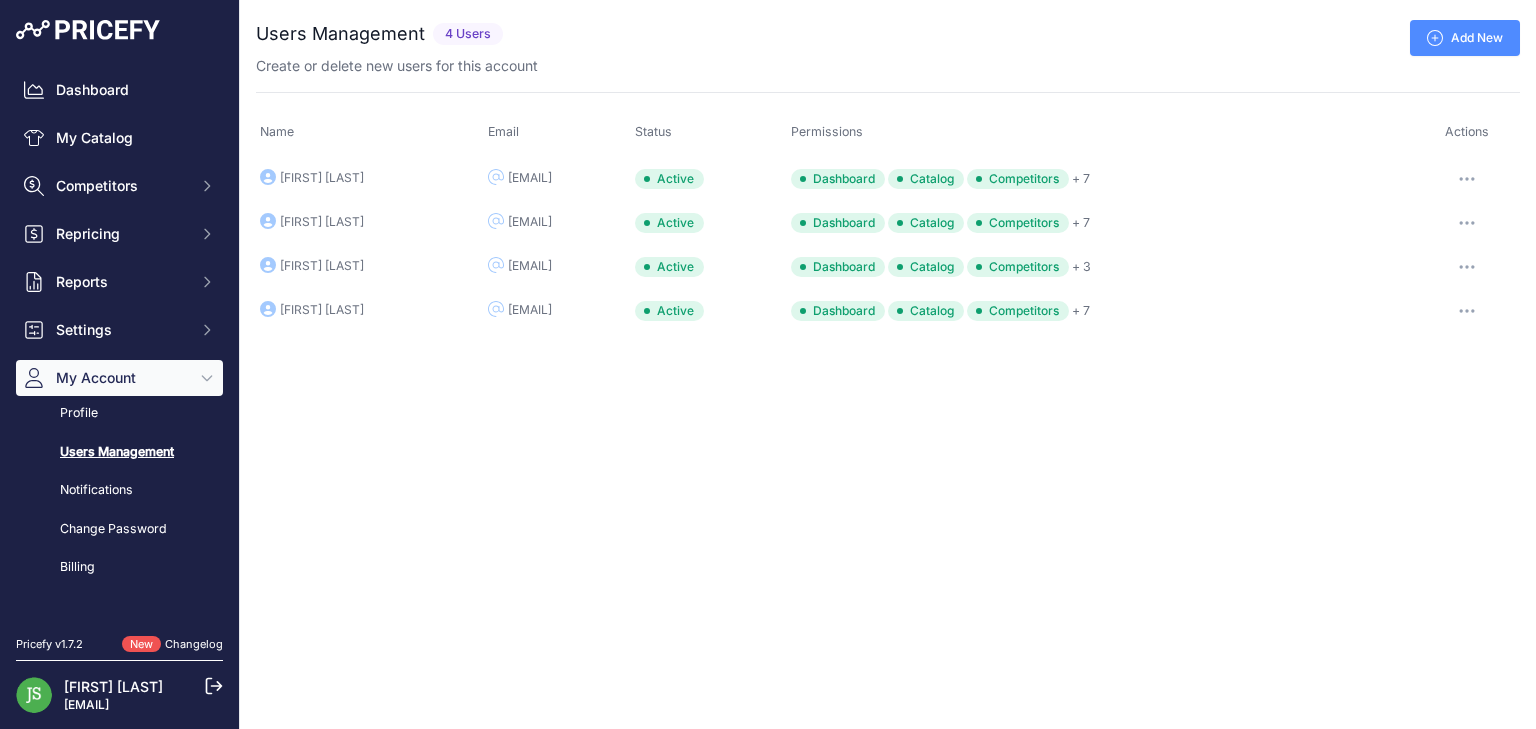 scroll, scrollTop: 0, scrollLeft: 0, axis: both 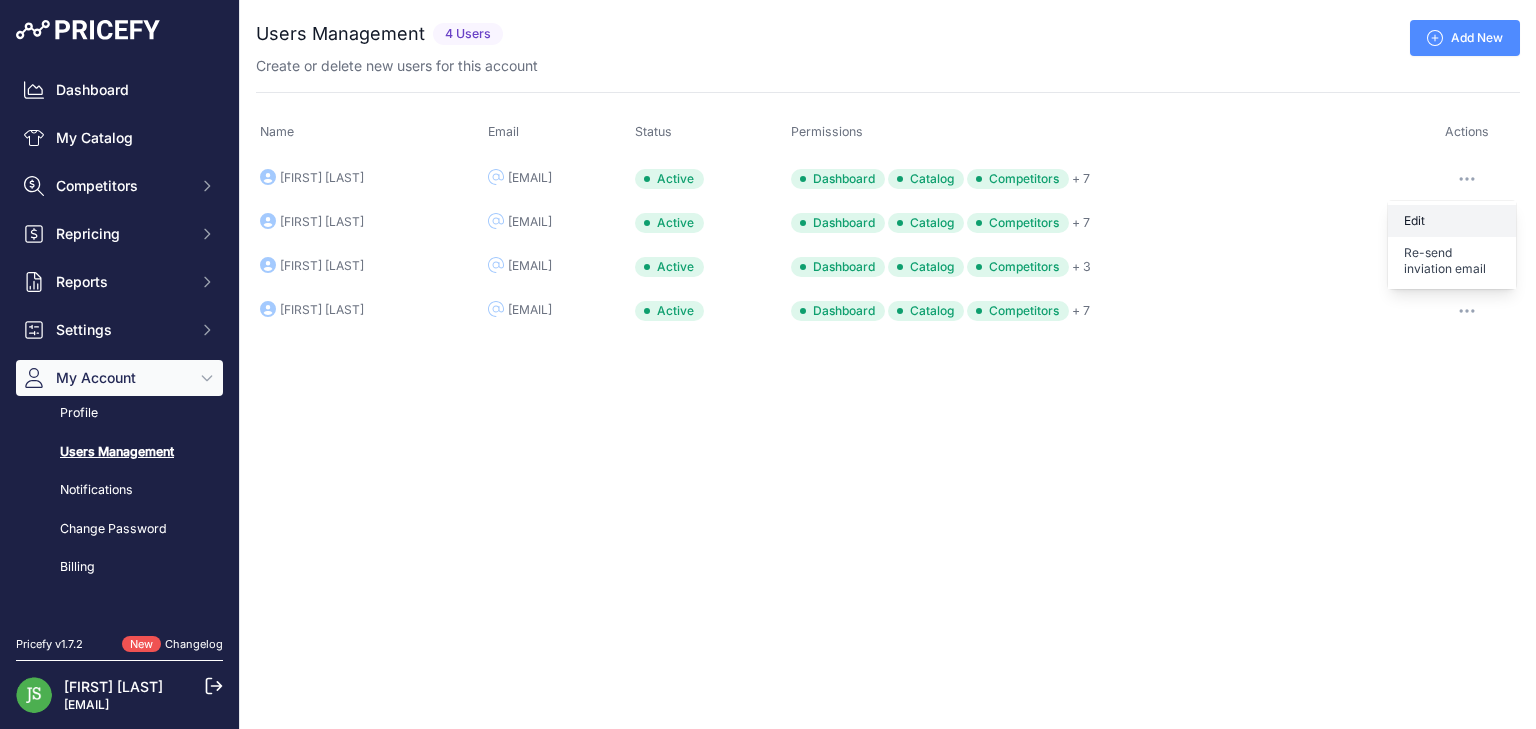 click on "Edit" at bounding box center [1452, 221] 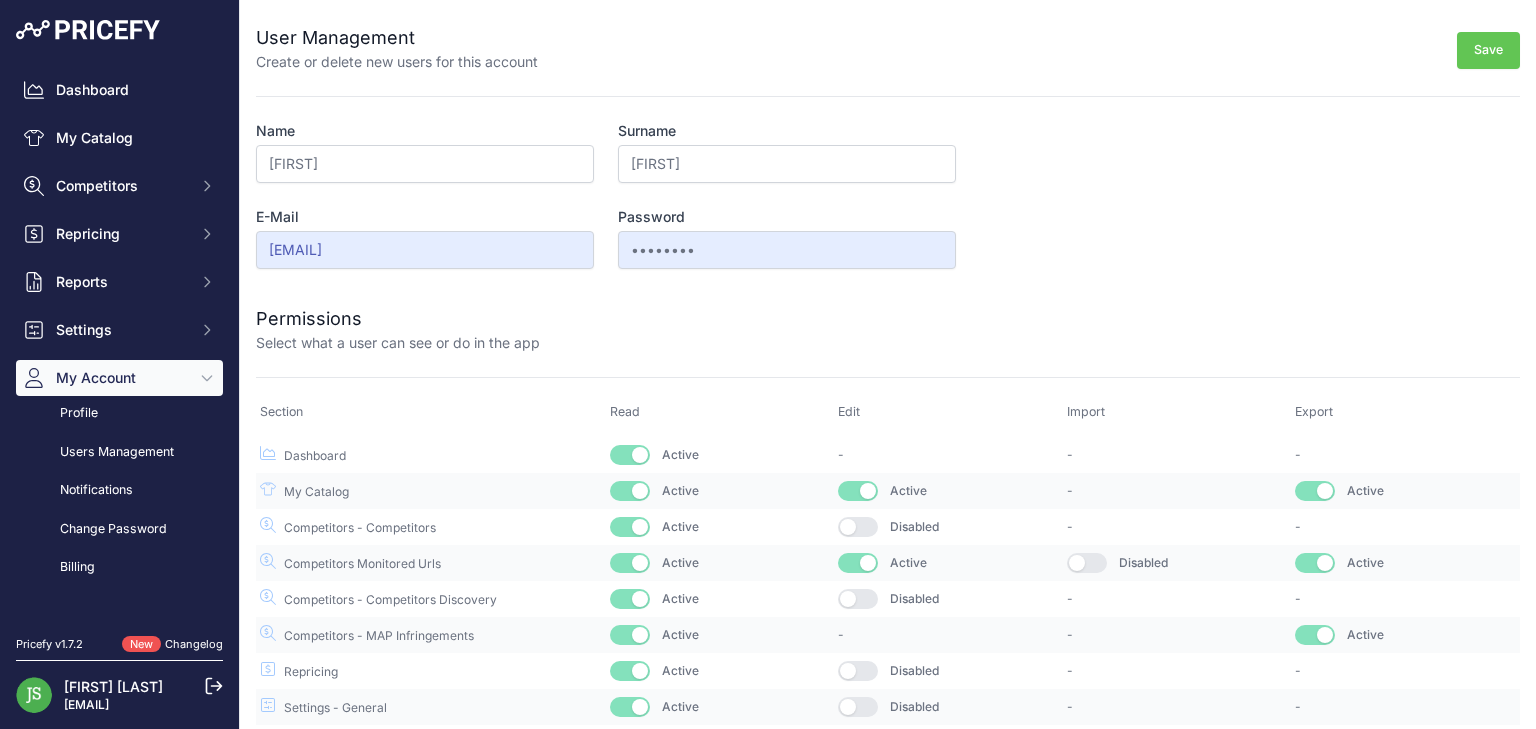 scroll, scrollTop: 0, scrollLeft: 0, axis: both 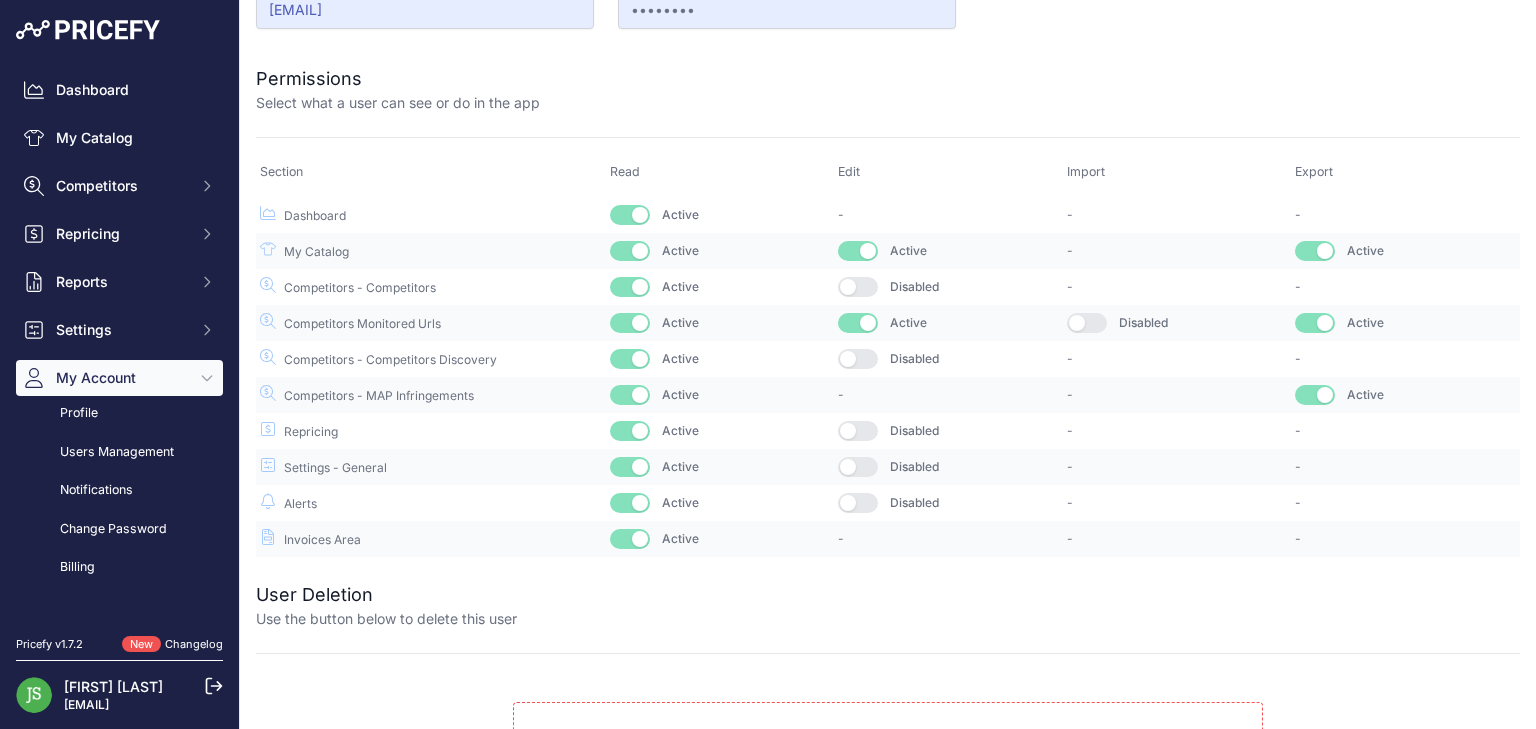 click on "Profile
Users Management
Notifications
Change Password
Billing" at bounding box center (119, 490) 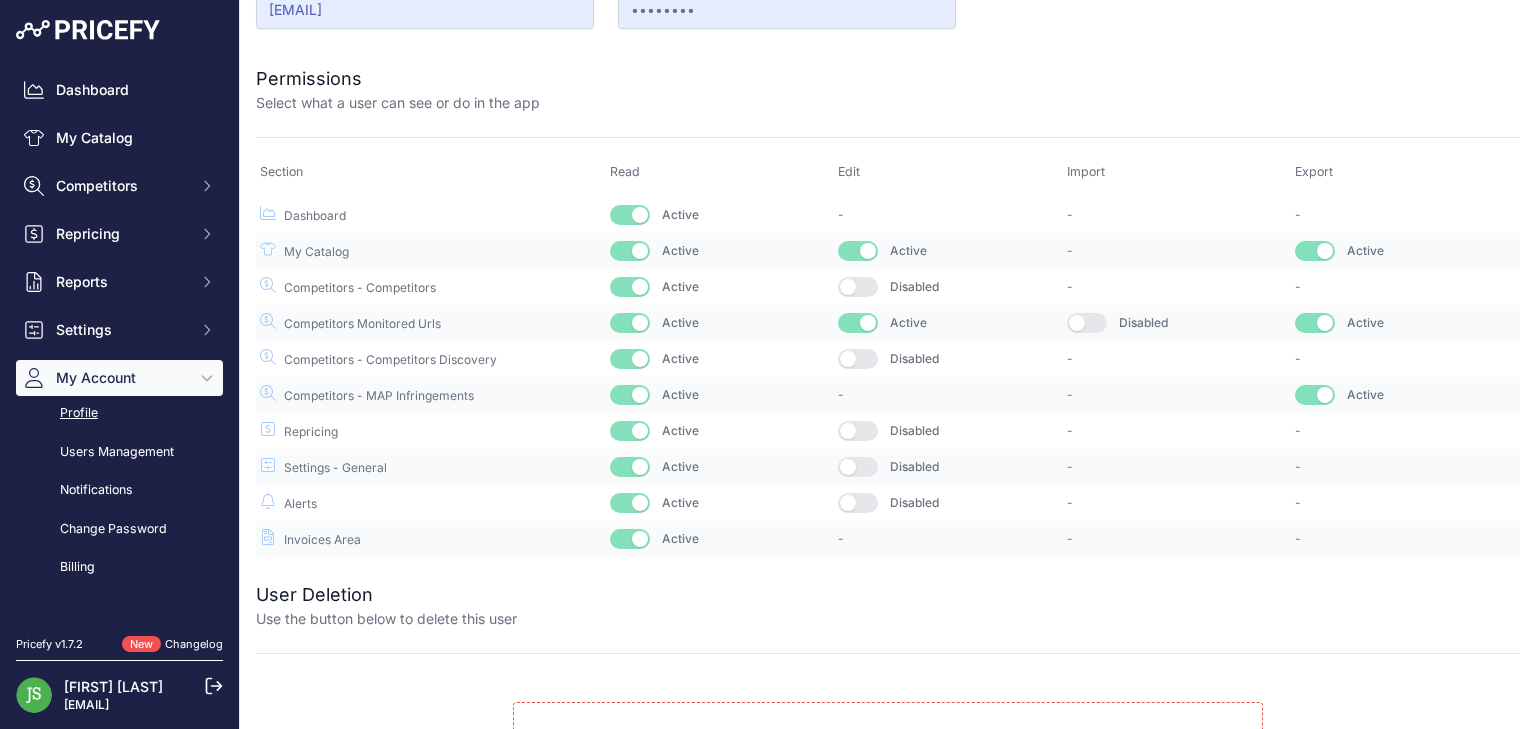 click on "Profile" at bounding box center (119, 413) 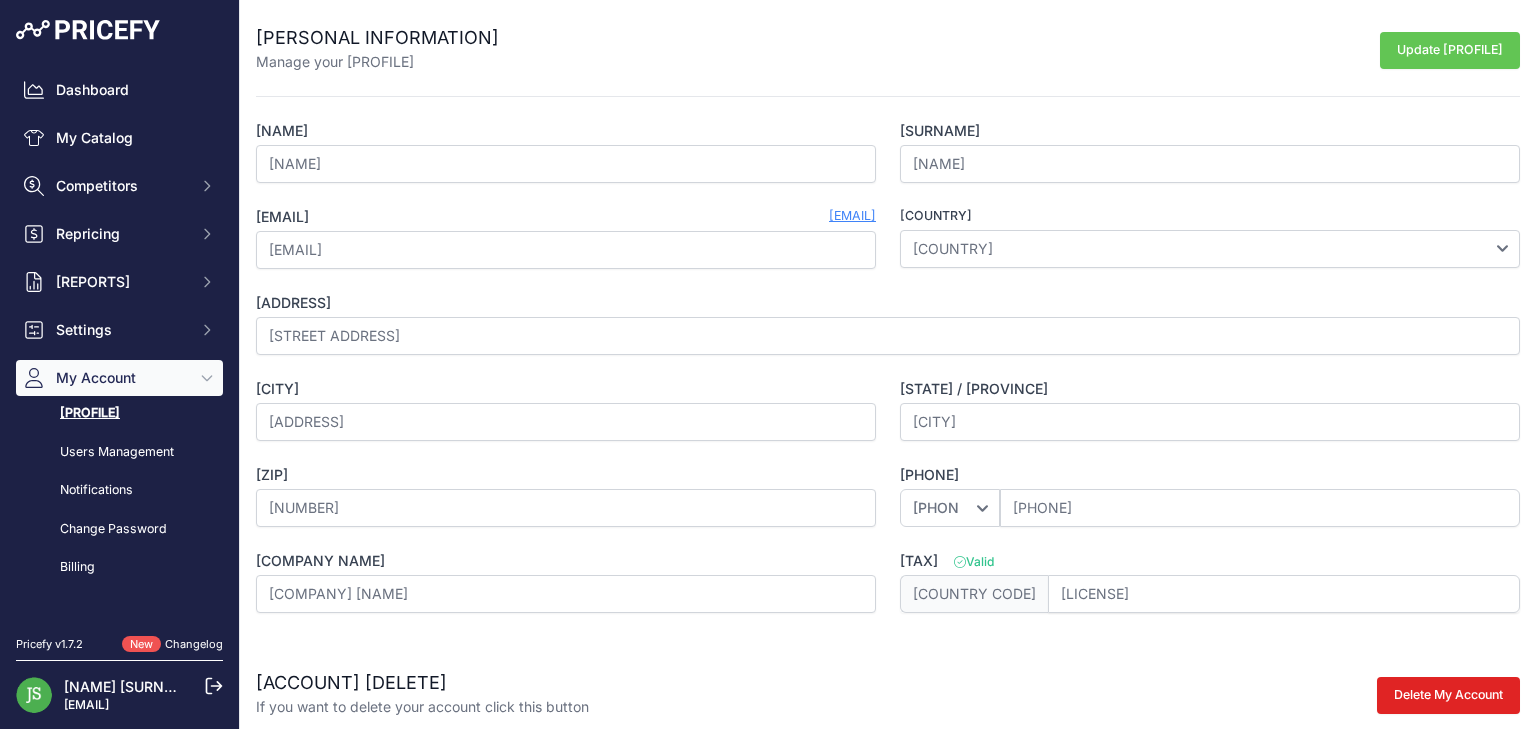 scroll, scrollTop: 0, scrollLeft: 0, axis: both 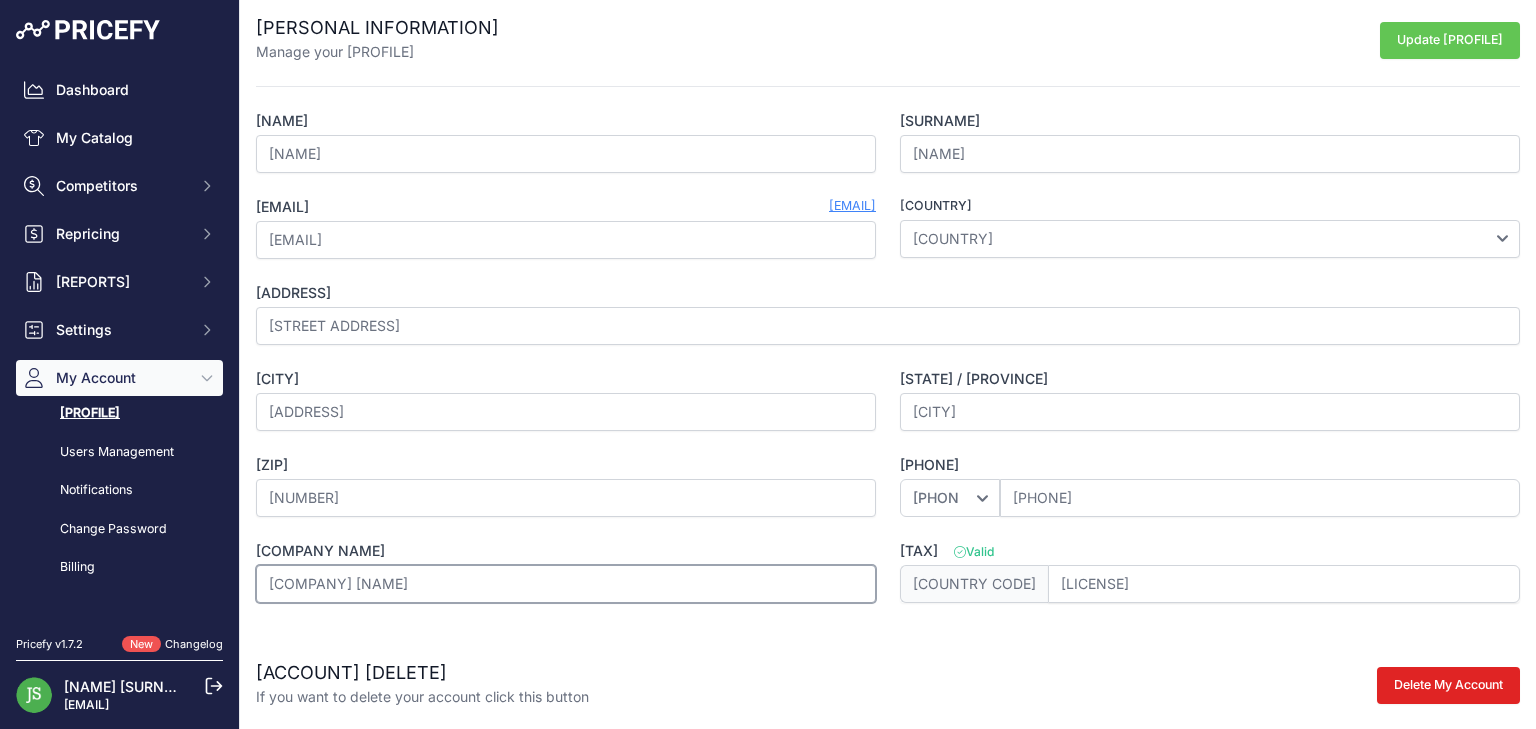 drag, startPoint x: 465, startPoint y: 584, endPoint x: 255, endPoint y: 563, distance: 211.0474 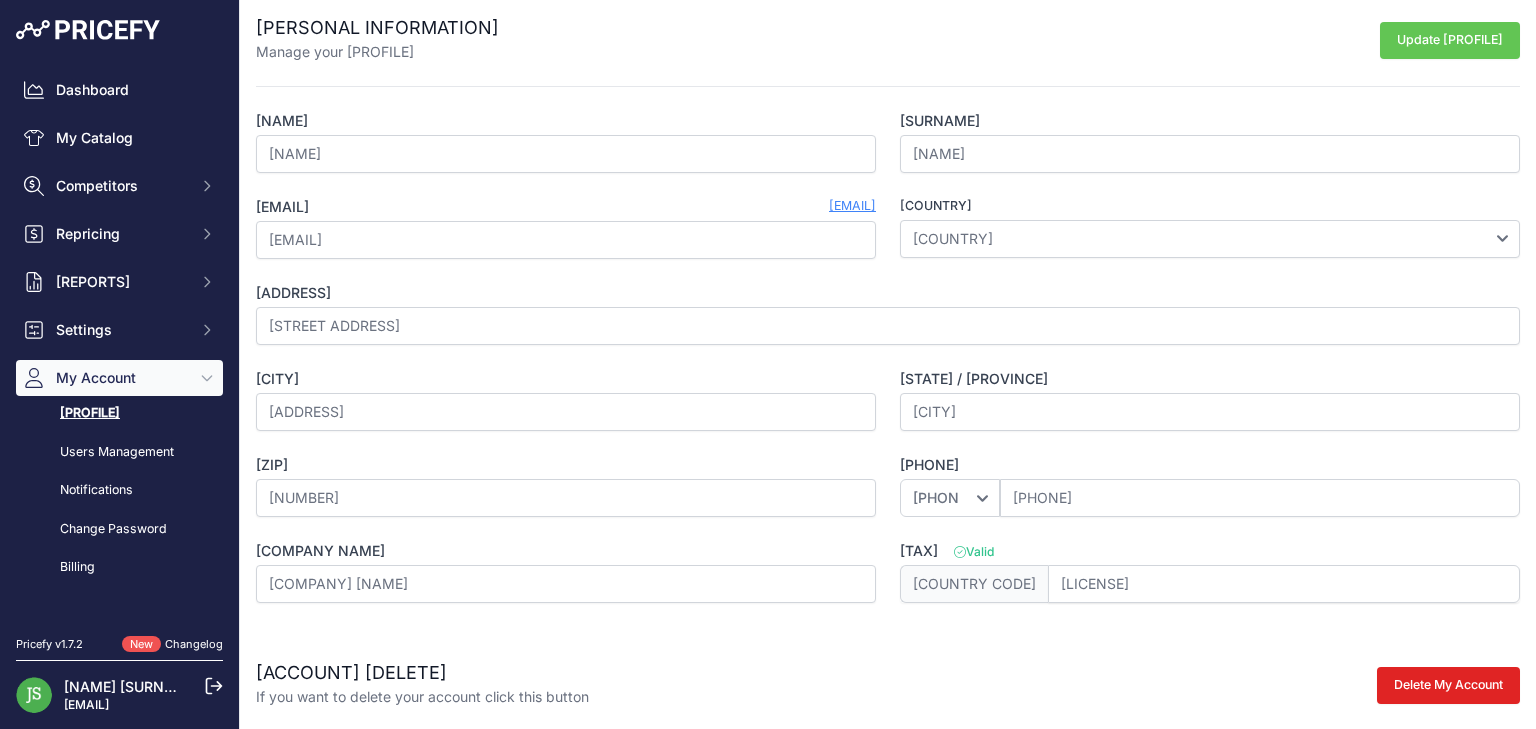 click on "Personal Information
Manage your profile
Update Profile
Name
Jordi
Surname
Siscar
E-Mail
Change e-mail
jsiscar@efectoled.com
Country" at bounding box center (888, 361) 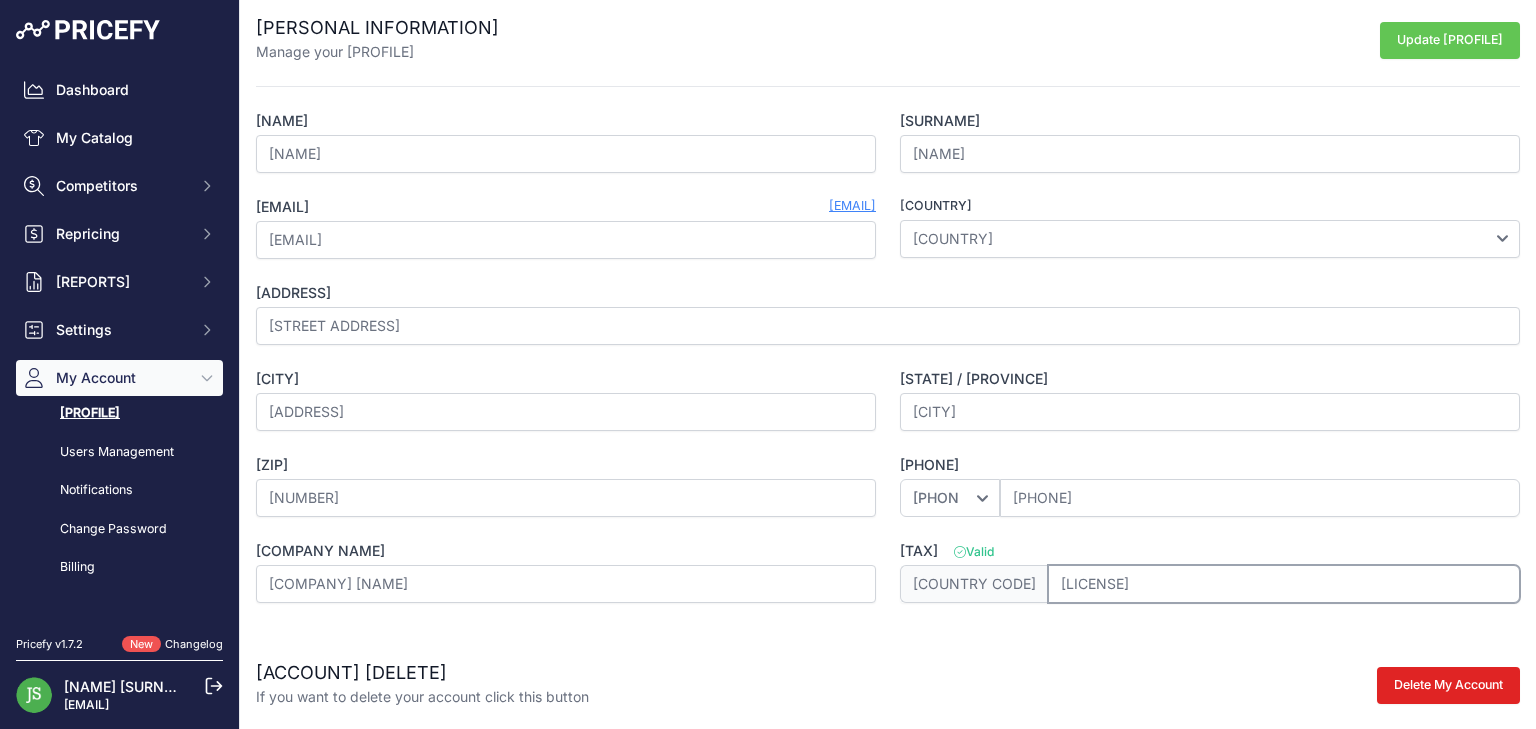 drag, startPoint x: 1077, startPoint y: 594, endPoint x: 573, endPoint y: 610, distance: 504.2539 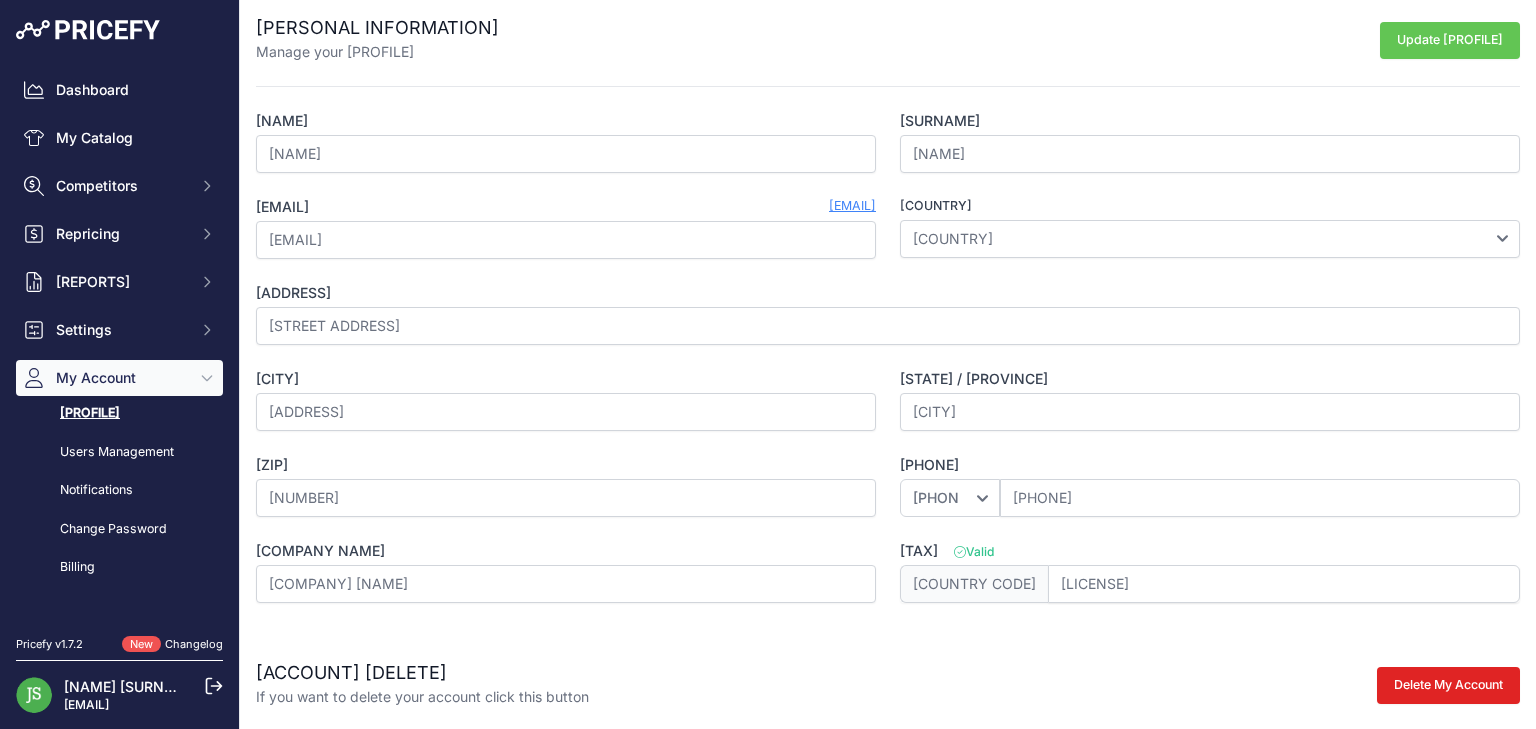 click on "Change [EMAIL]" at bounding box center [852, 207] 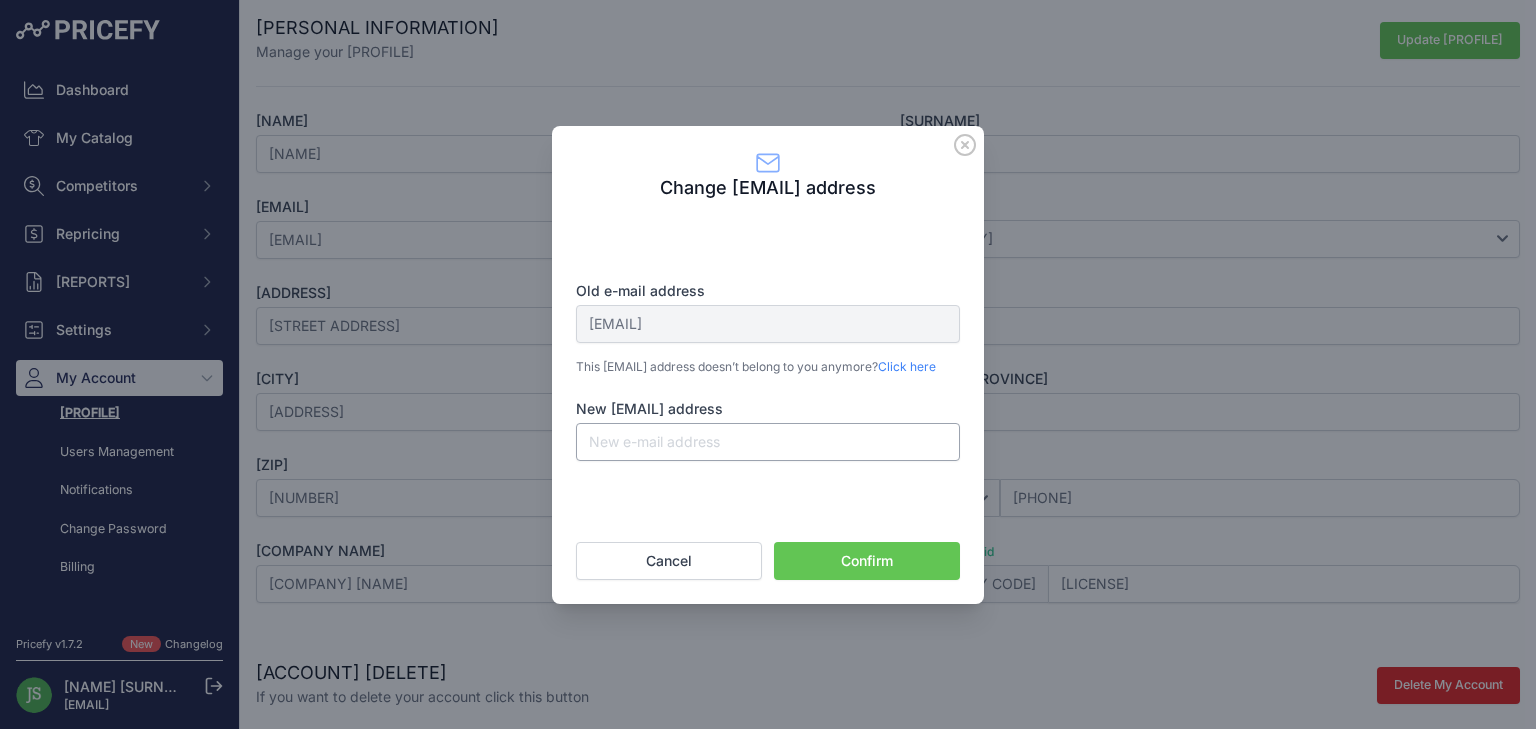 click on "New [EMAIL] address" at bounding box center [768, 442] 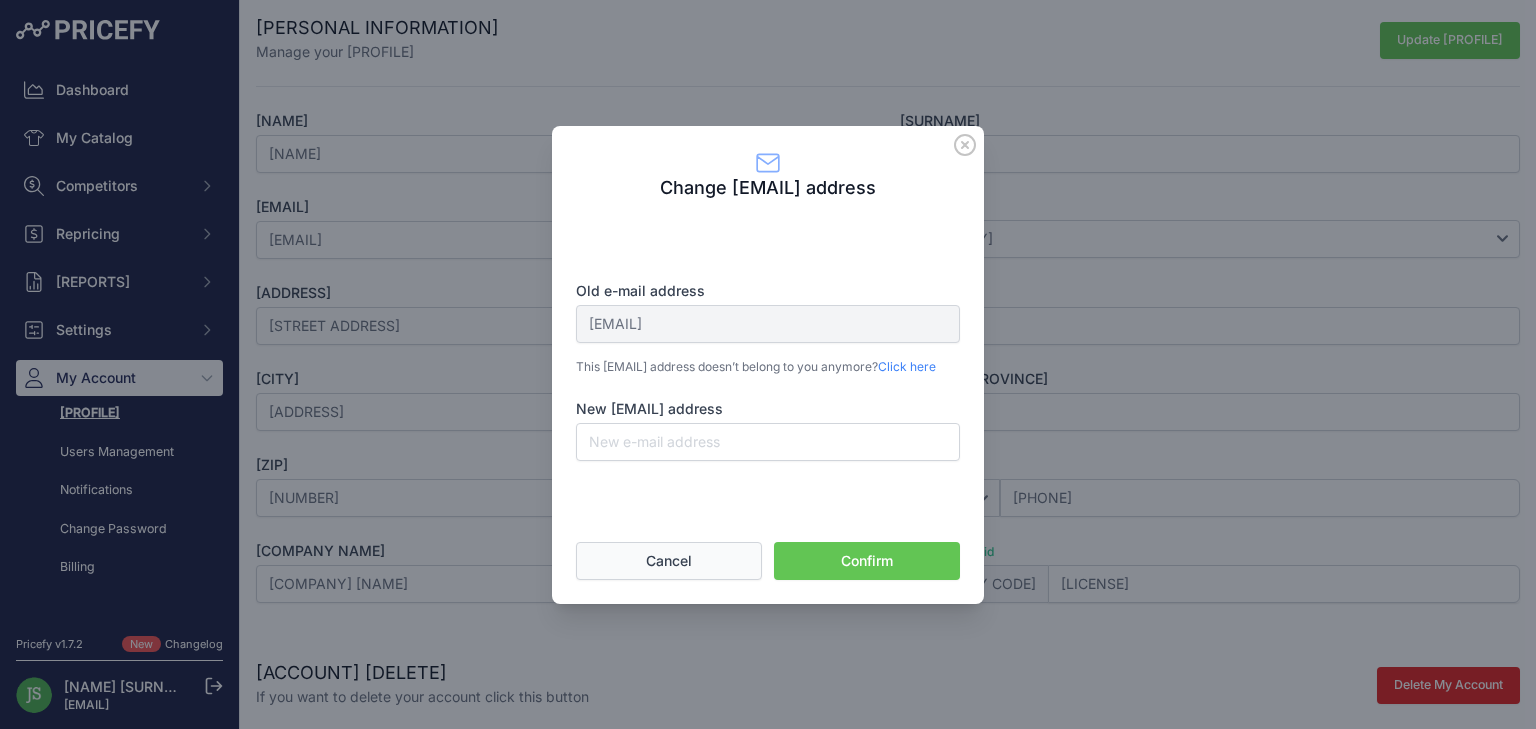click on "Cancel" at bounding box center (669, 561) 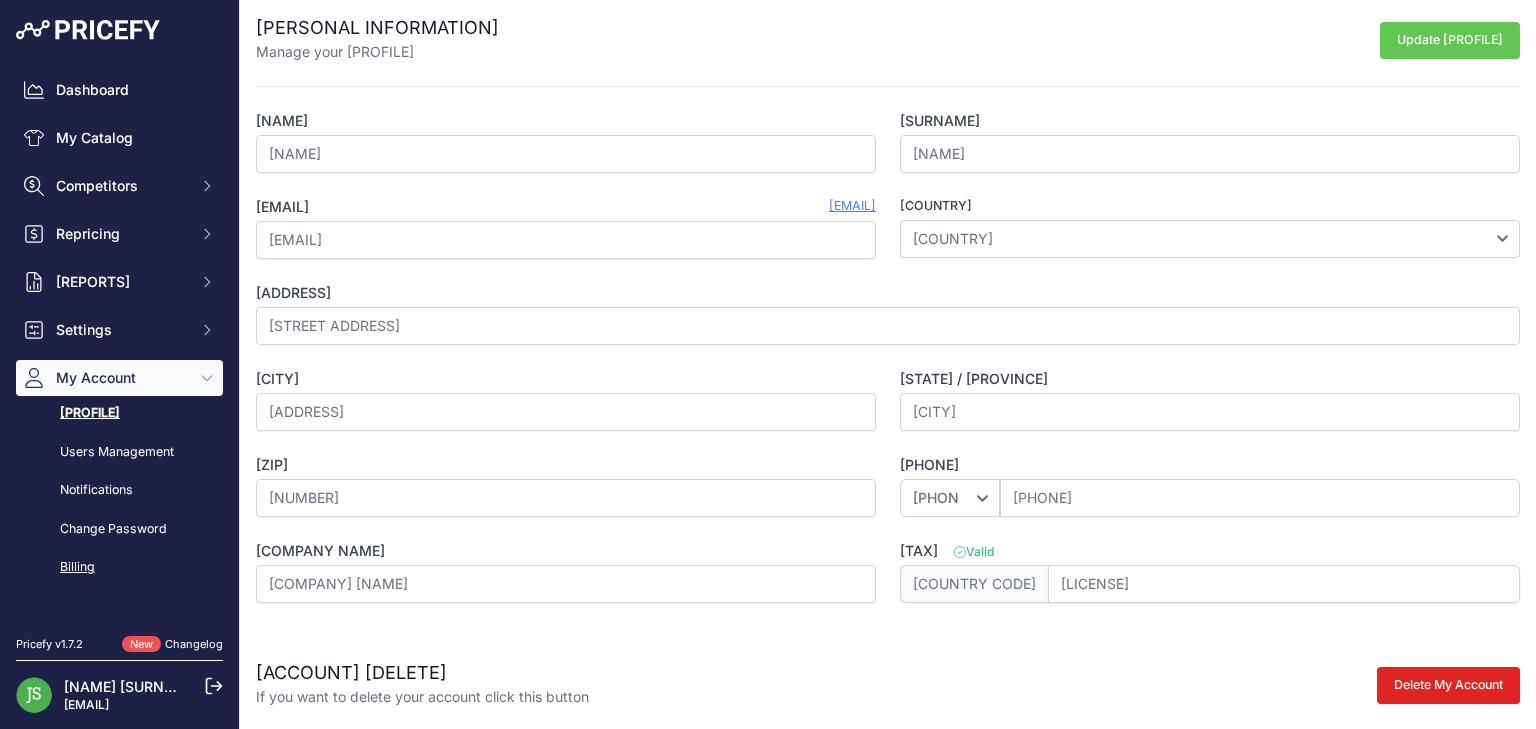 click on "Billing" at bounding box center [119, 567] 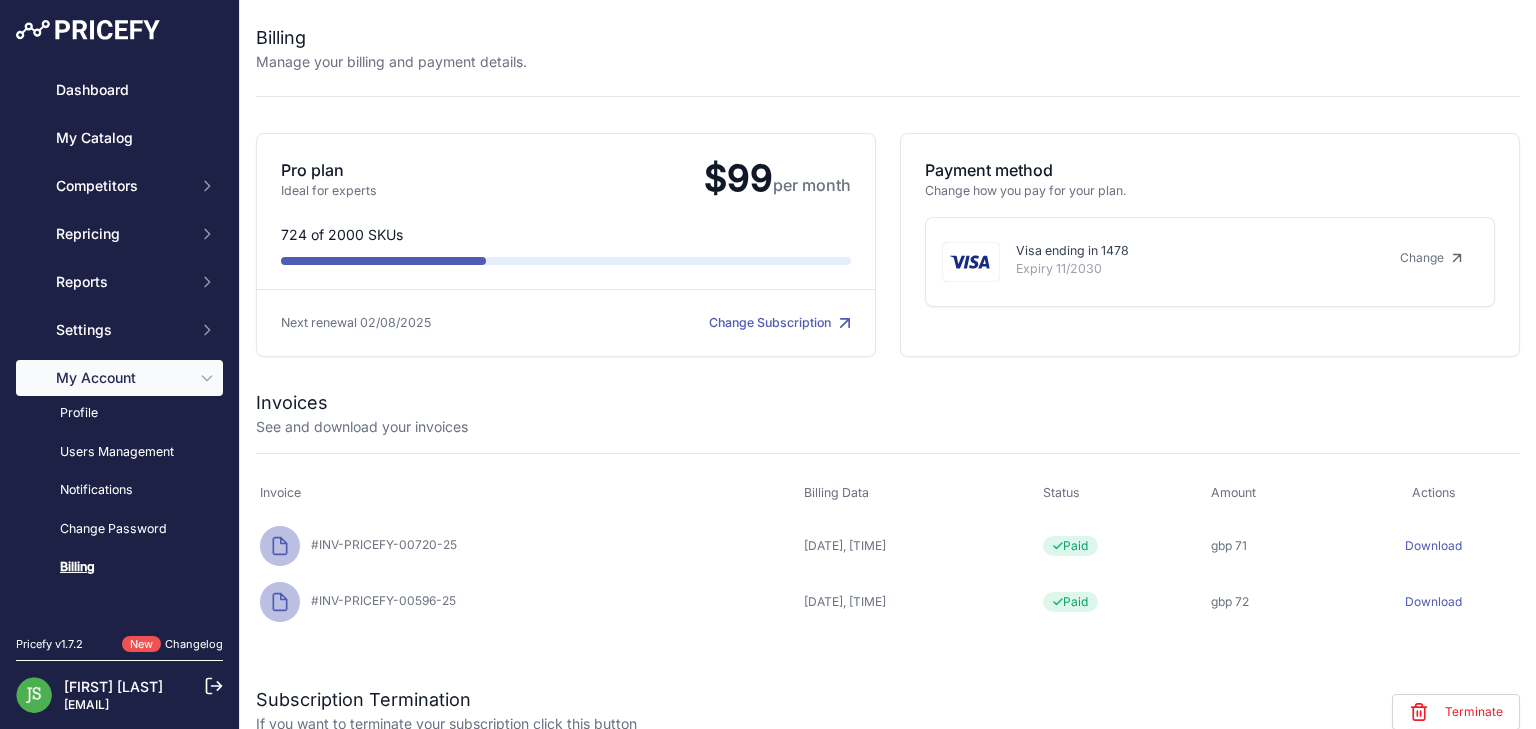 scroll, scrollTop: 0, scrollLeft: 0, axis: both 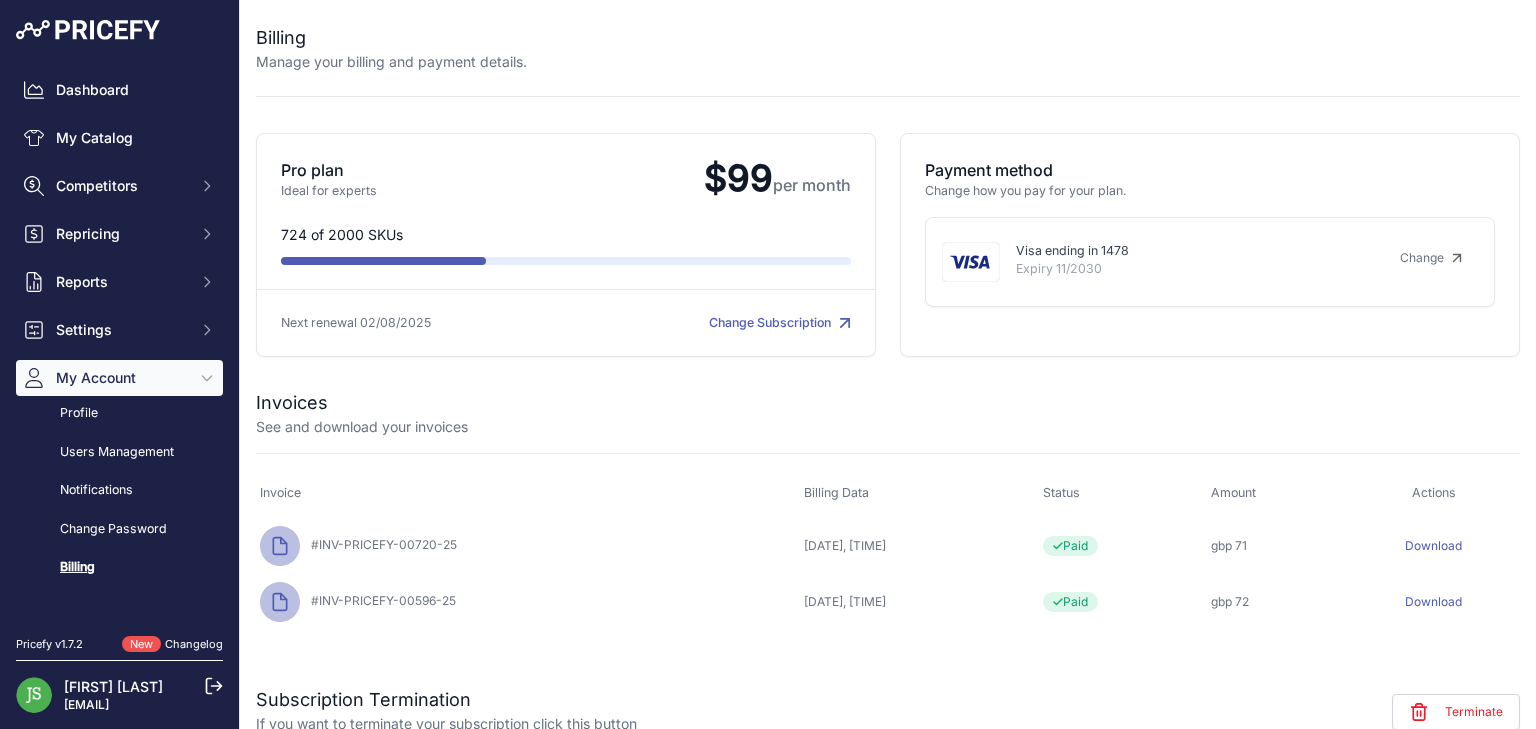 click on "Change" at bounding box center (1431, 258) 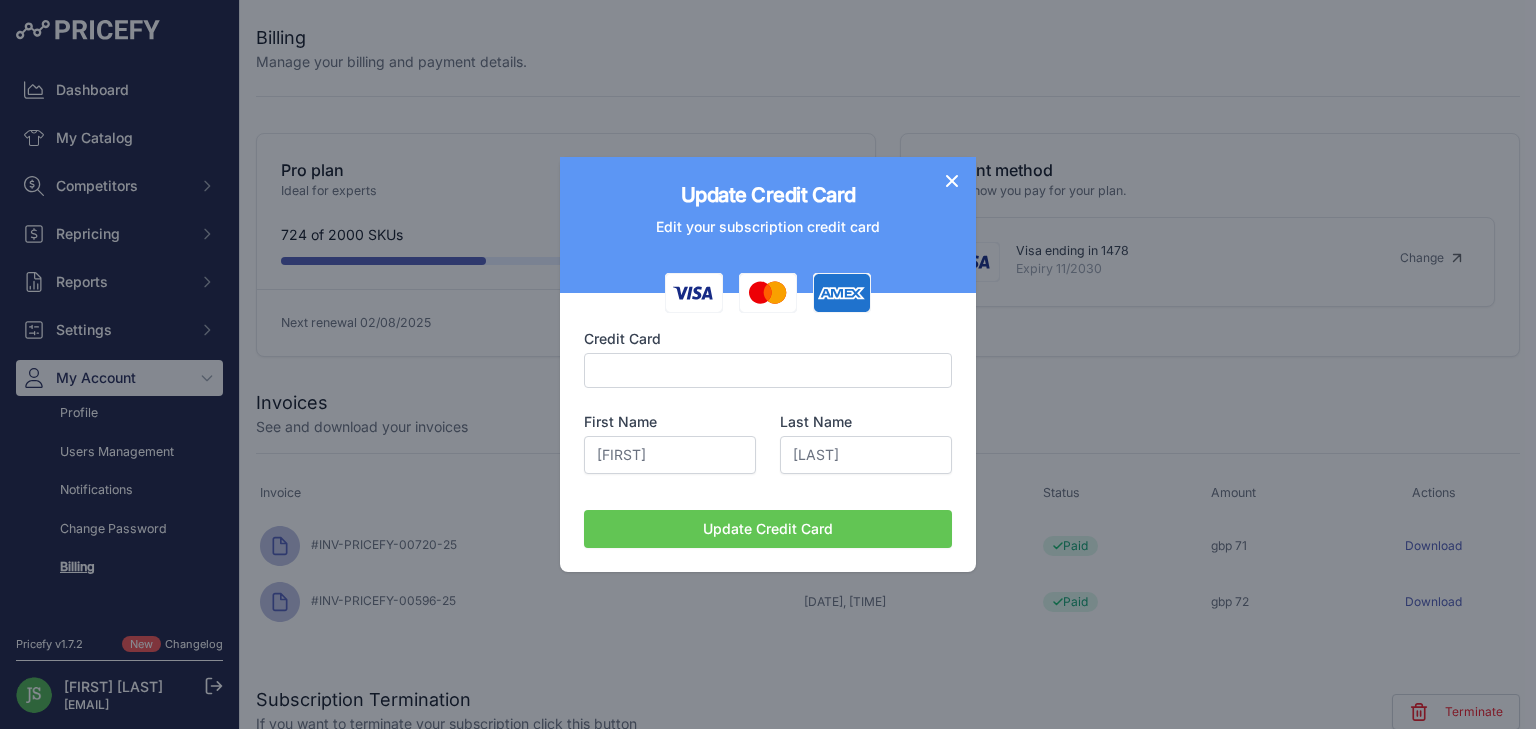 click on "Update Credit Card" at bounding box center (768, 529) 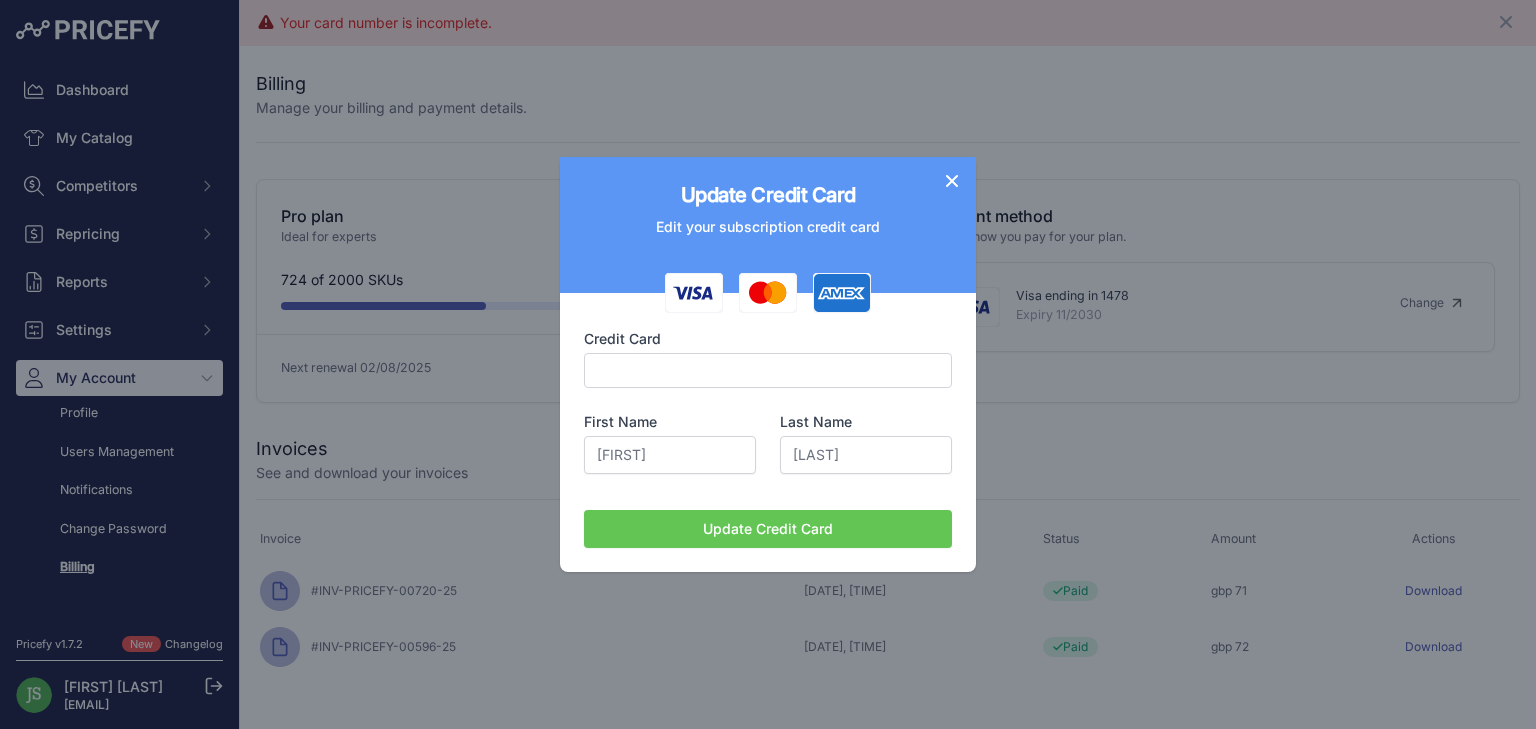 click at bounding box center (768, 370) 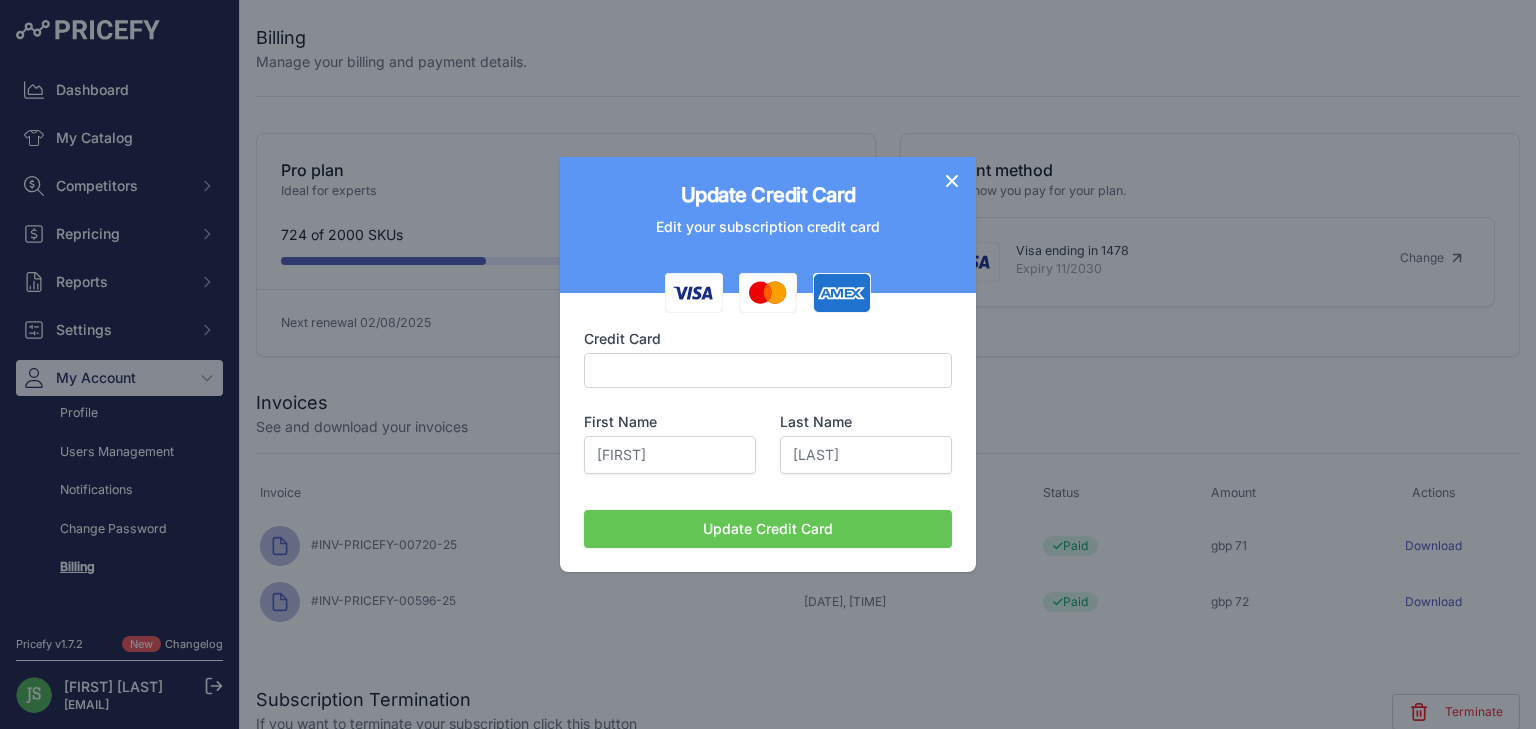 click at bounding box center (768, 370) 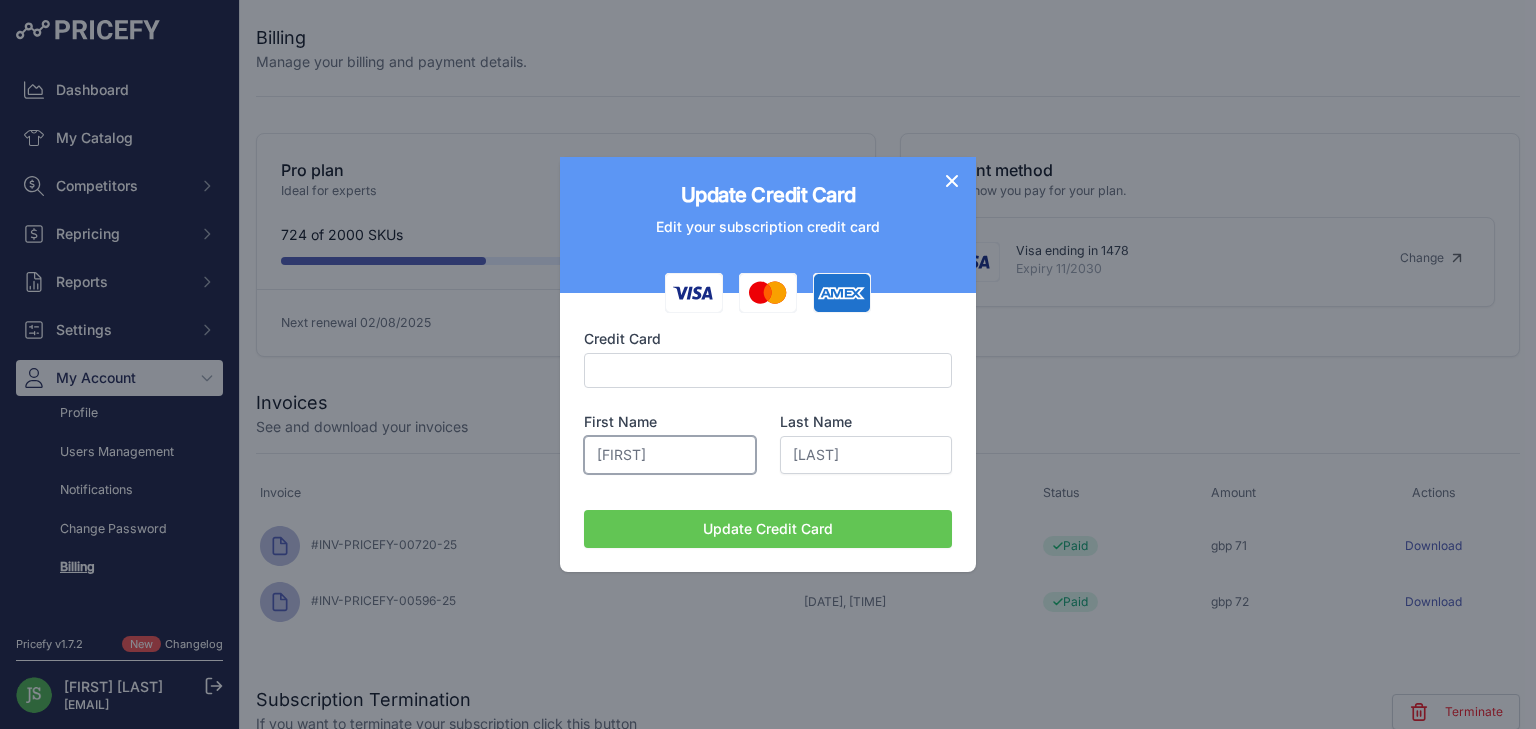 drag, startPoint x: 656, startPoint y: 458, endPoint x: 524, endPoint y: 444, distance: 132.74034 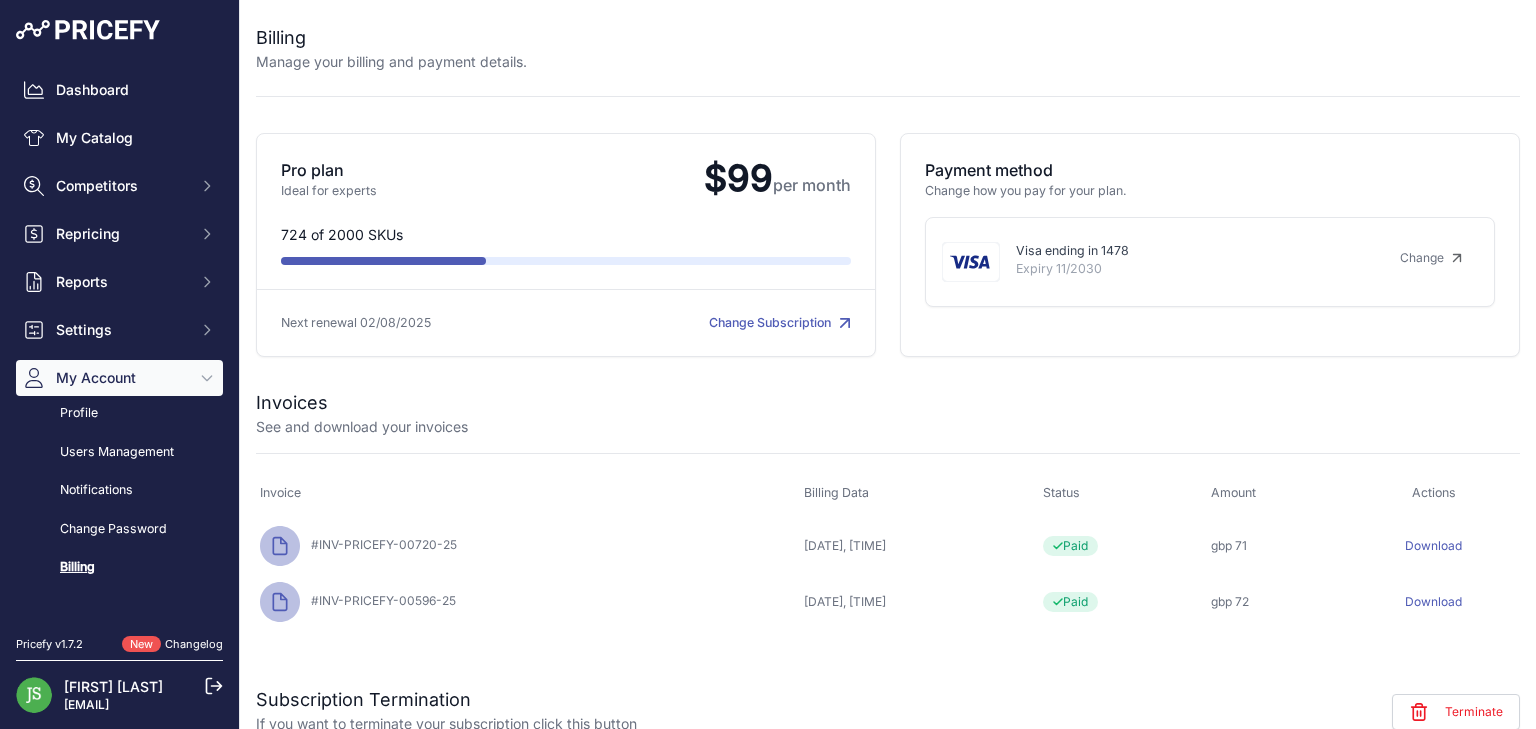 click on "Change" at bounding box center [1431, 258] 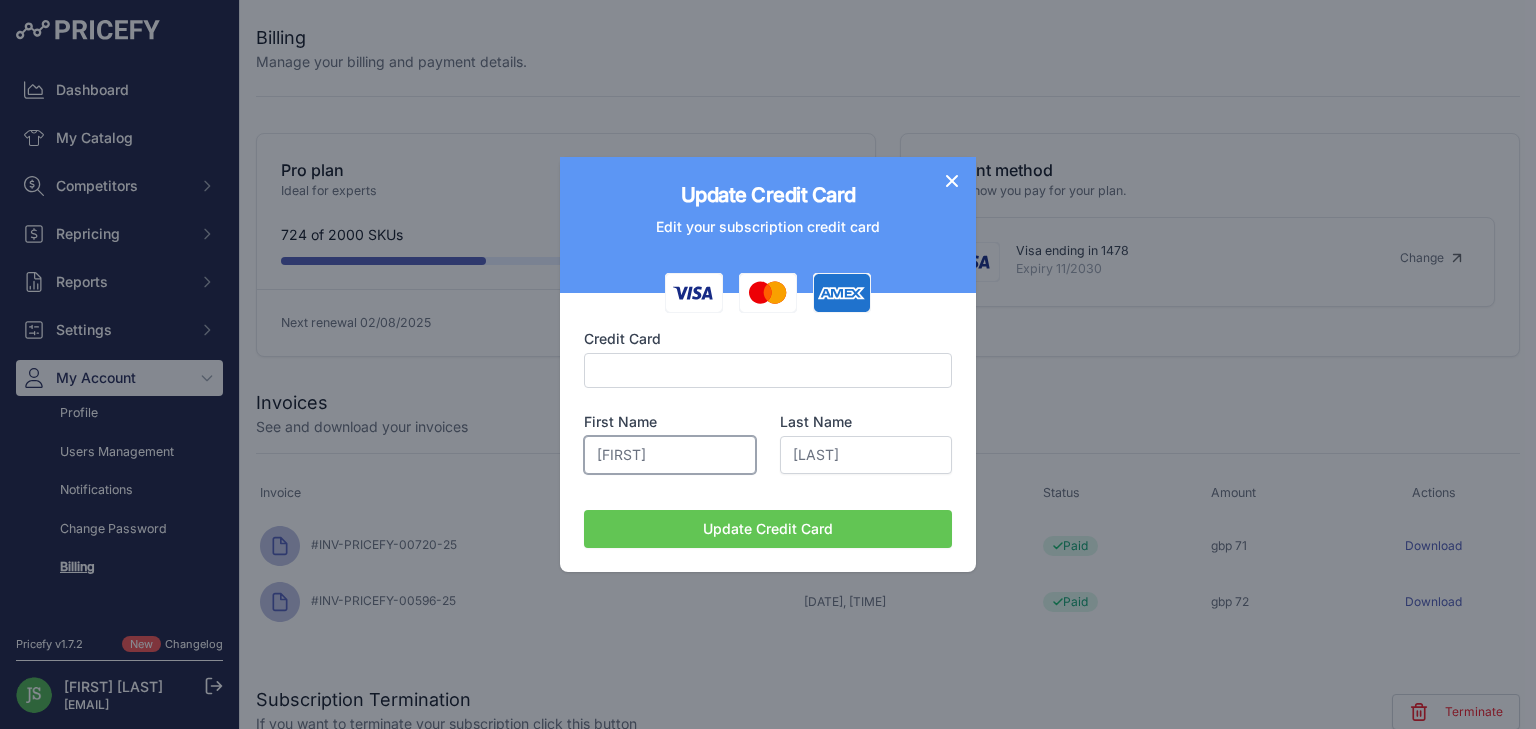click on "[NAME]" at bounding box center [670, 455] 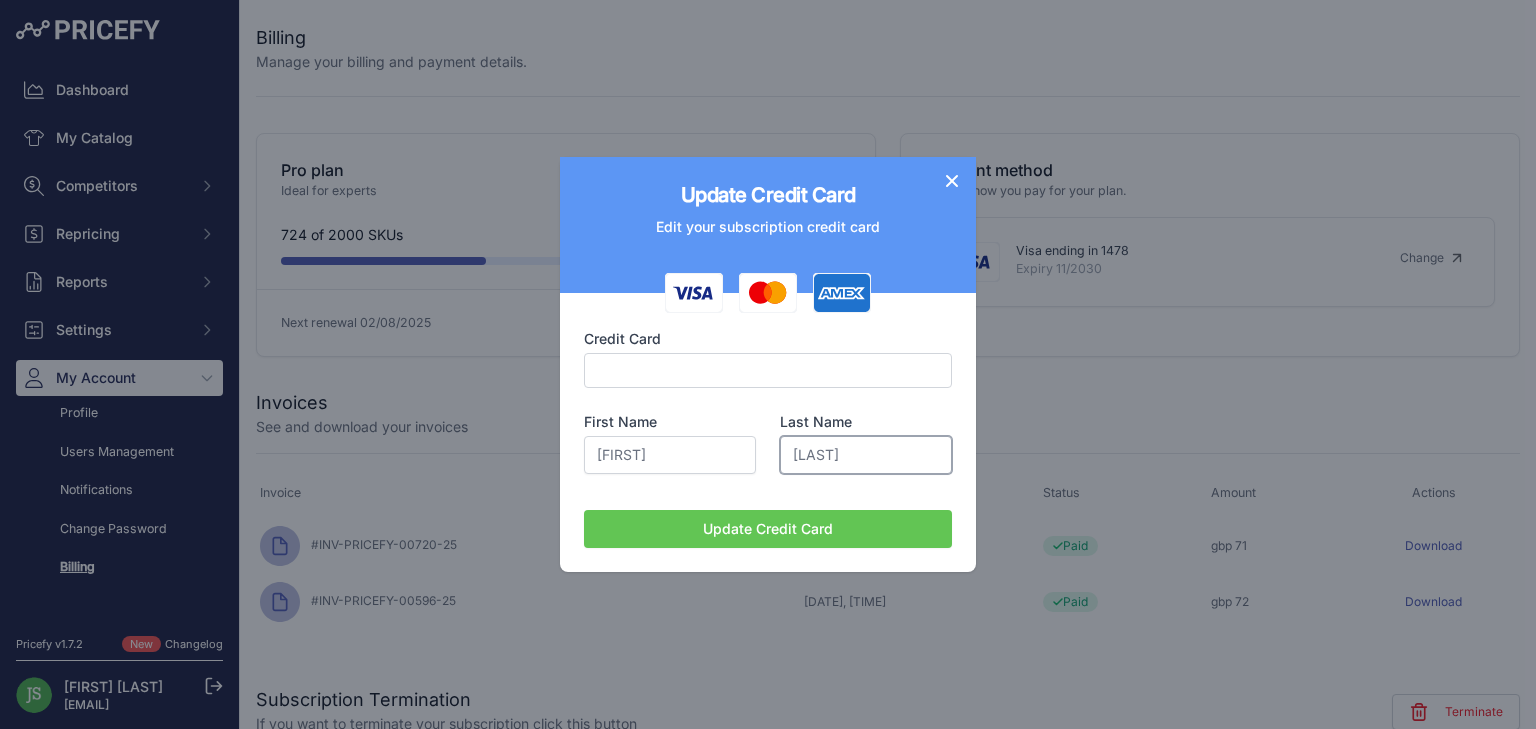 drag, startPoint x: 847, startPoint y: 445, endPoint x: 739, endPoint y: 446, distance: 108.00463 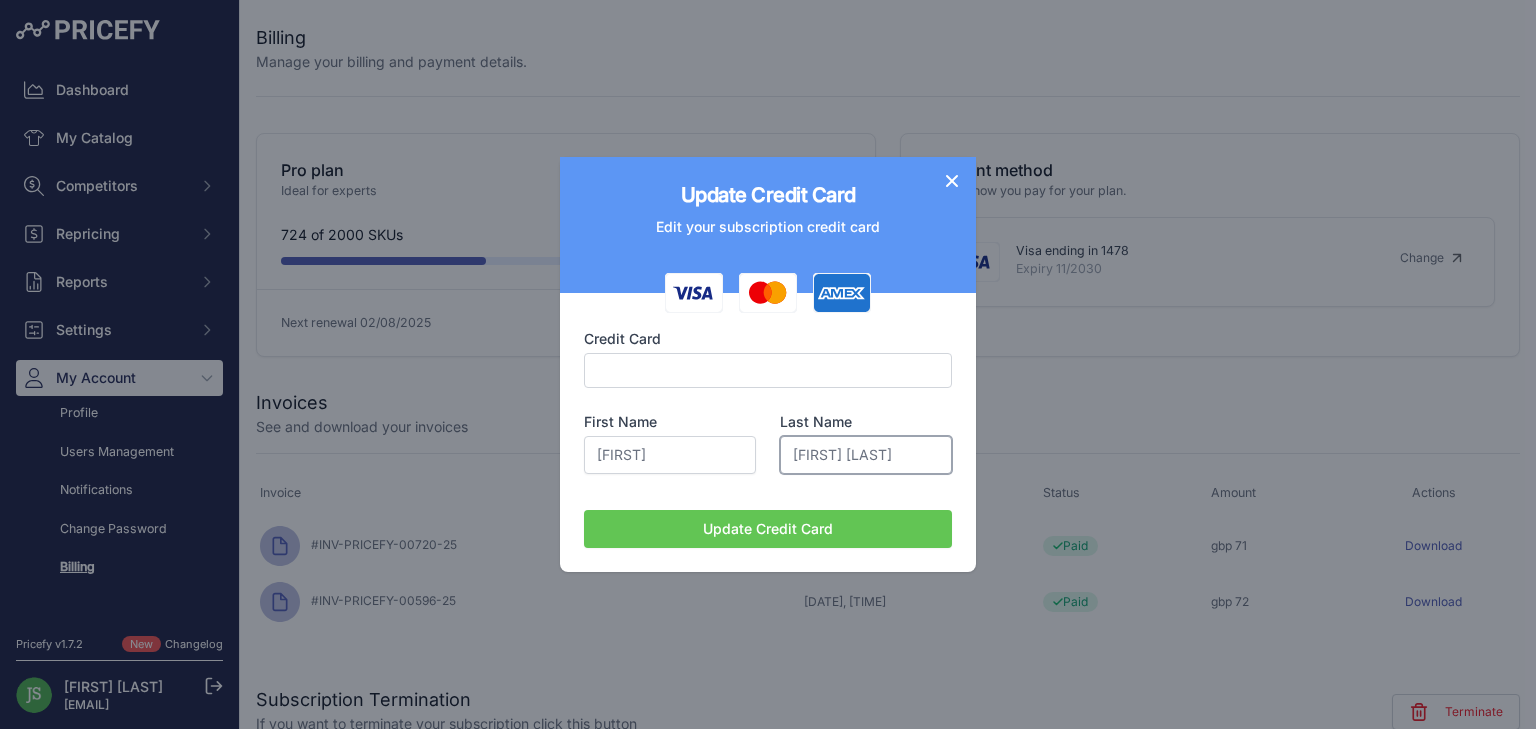drag, startPoint x: 916, startPoint y: 454, endPoint x: 719, endPoint y: 444, distance: 197.25365 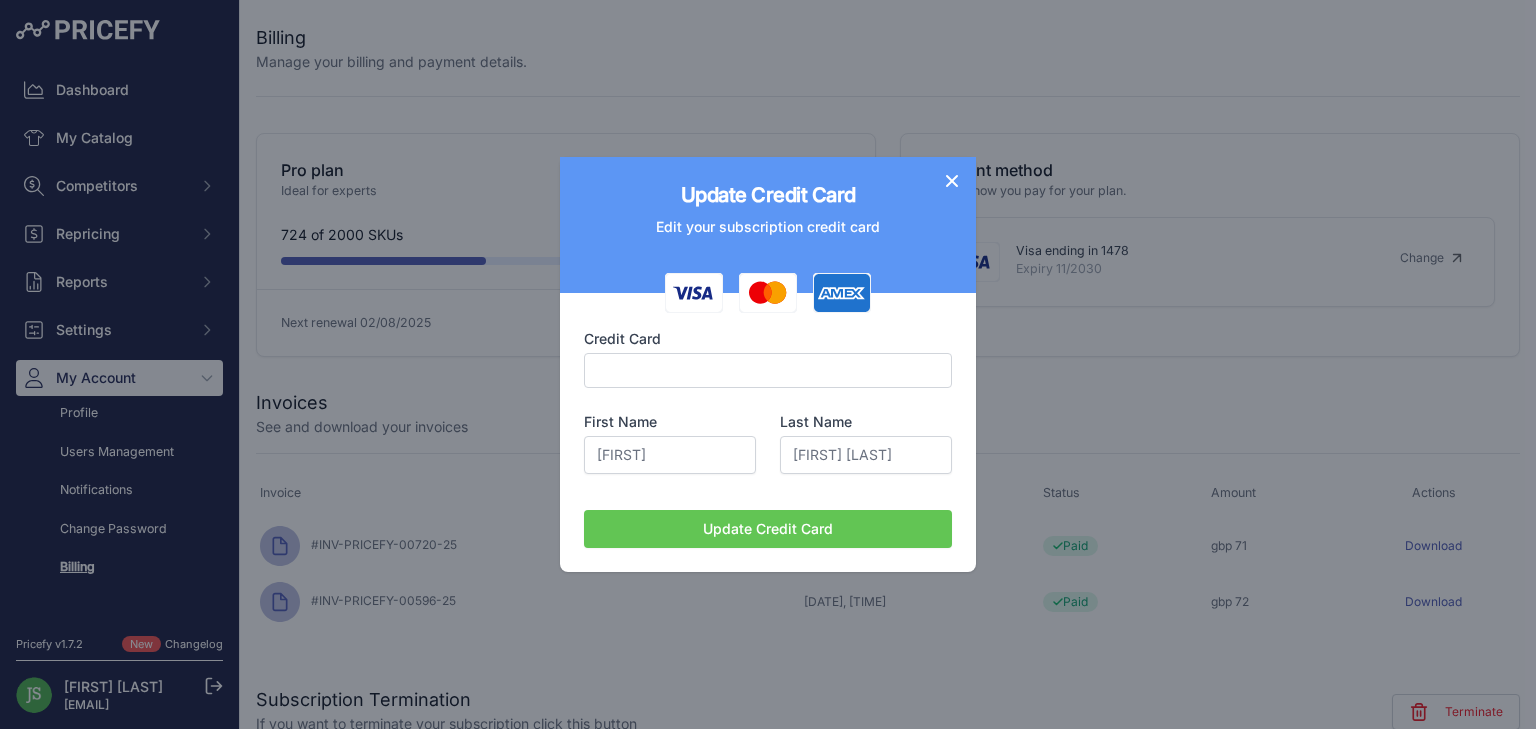 click on "Update Credit Card" at bounding box center (768, 529) 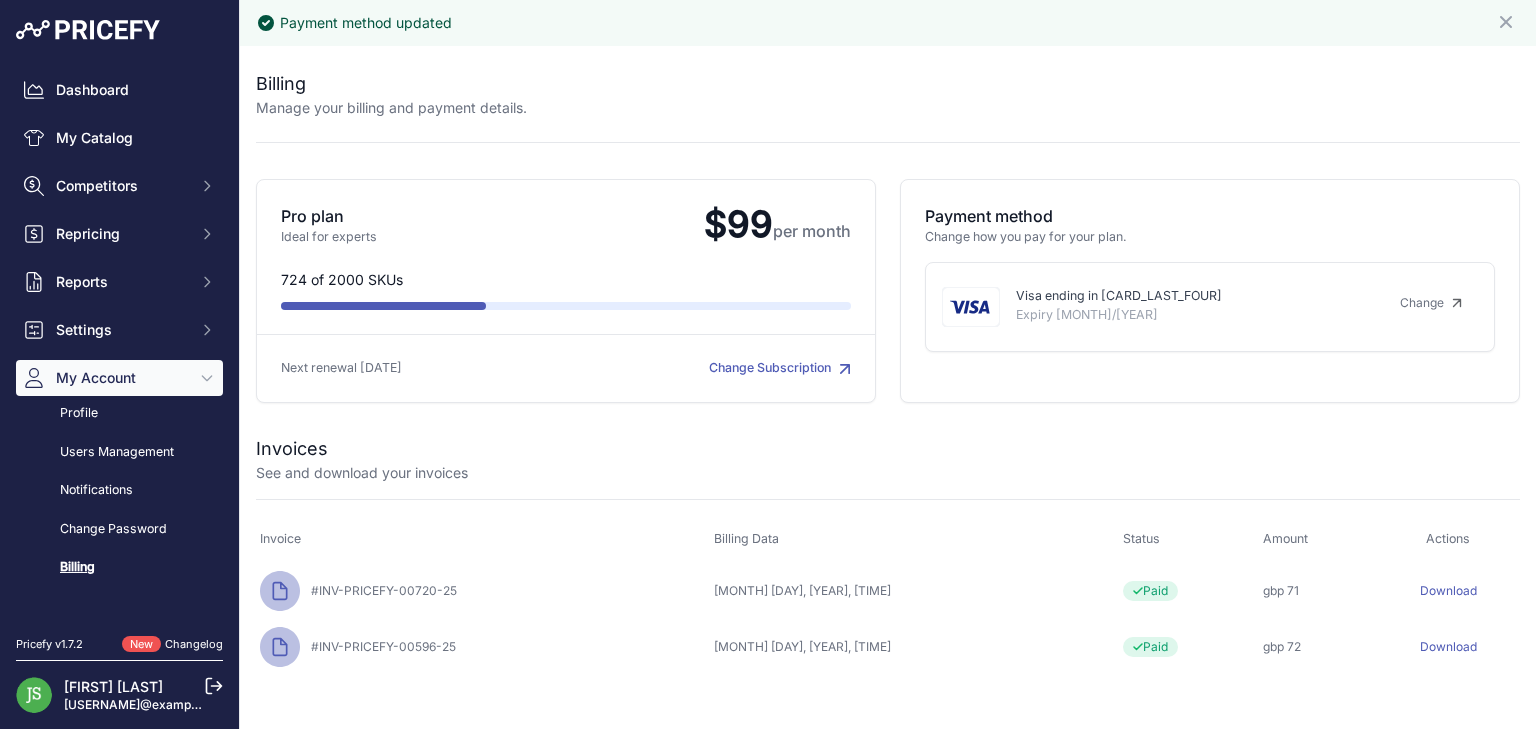 scroll, scrollTop: 0, scrollLeft: 0, axis: both 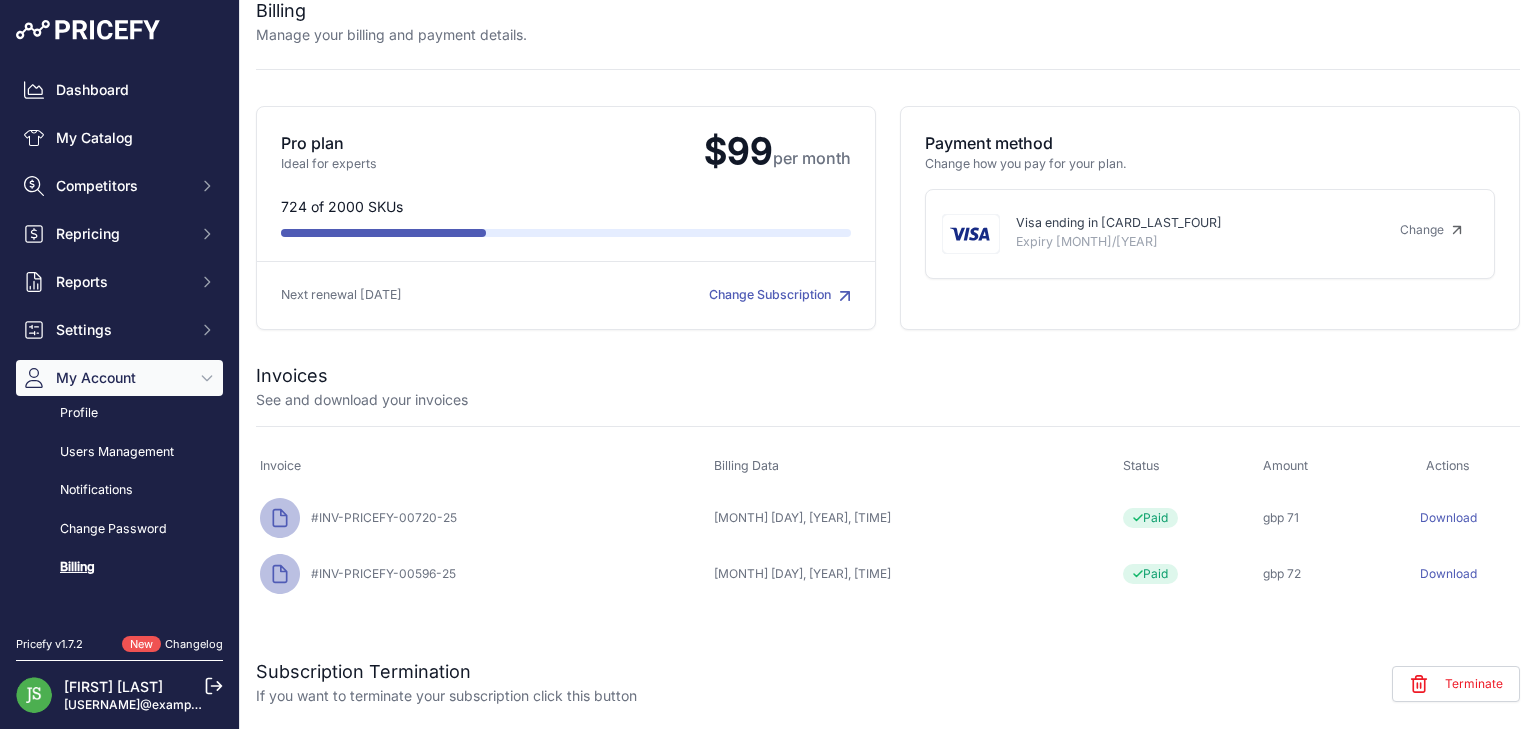 click on "Download" at bounding box center (1448, 517) 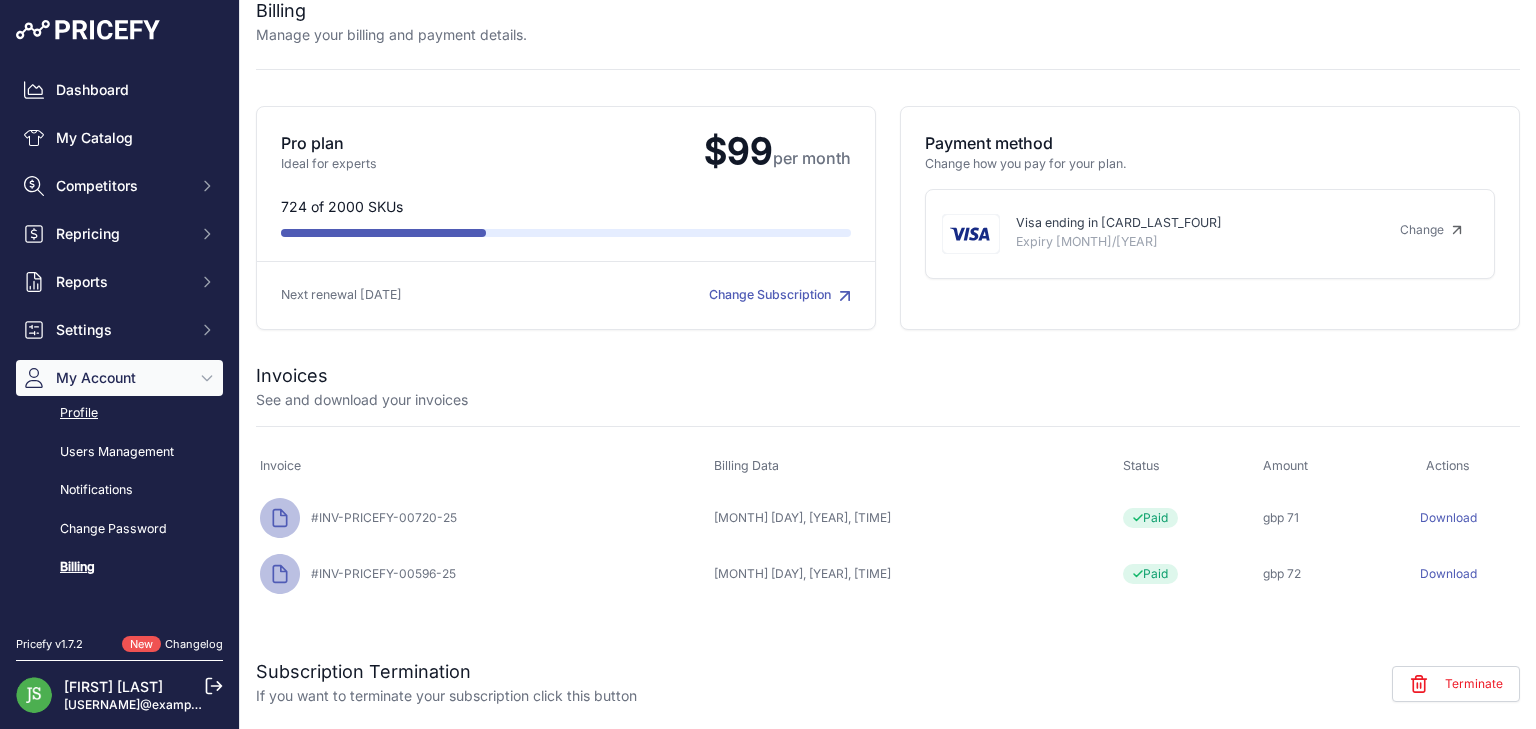 click on "Profile" at bounding box center (119, 413) 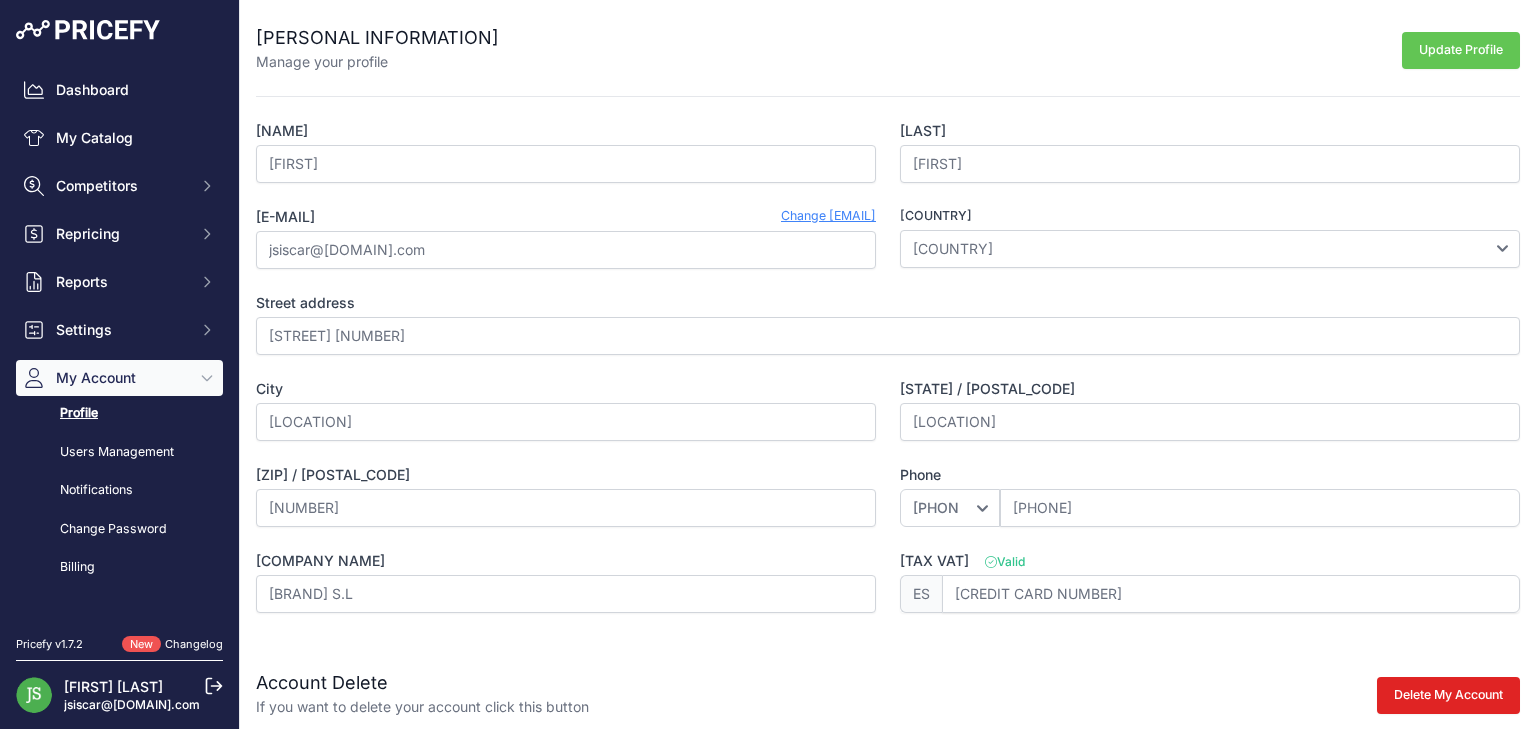 scroll, scrollTop: 0, scrollLeft: 0, axis: both 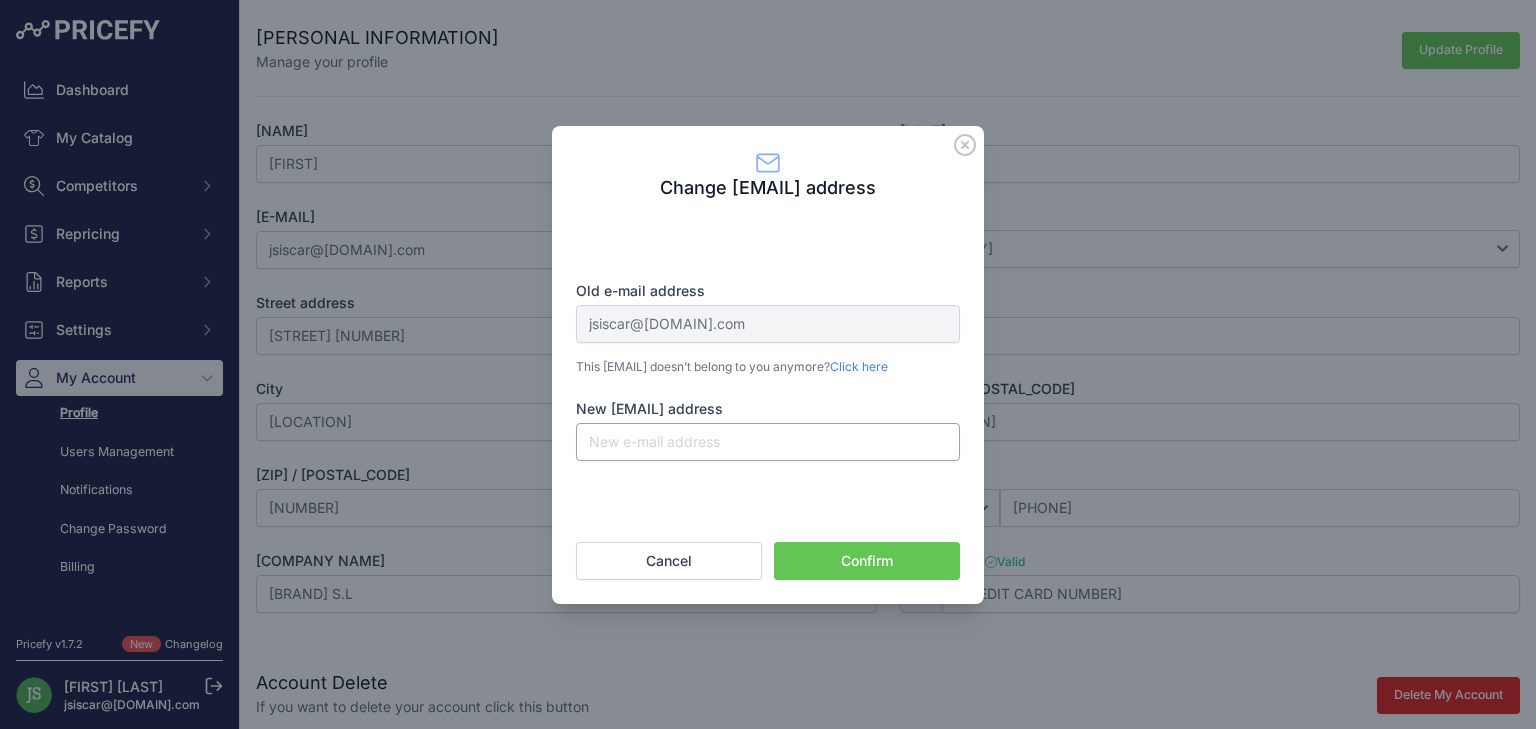 click on "New e-mail address" at bounding box center [768, 442] 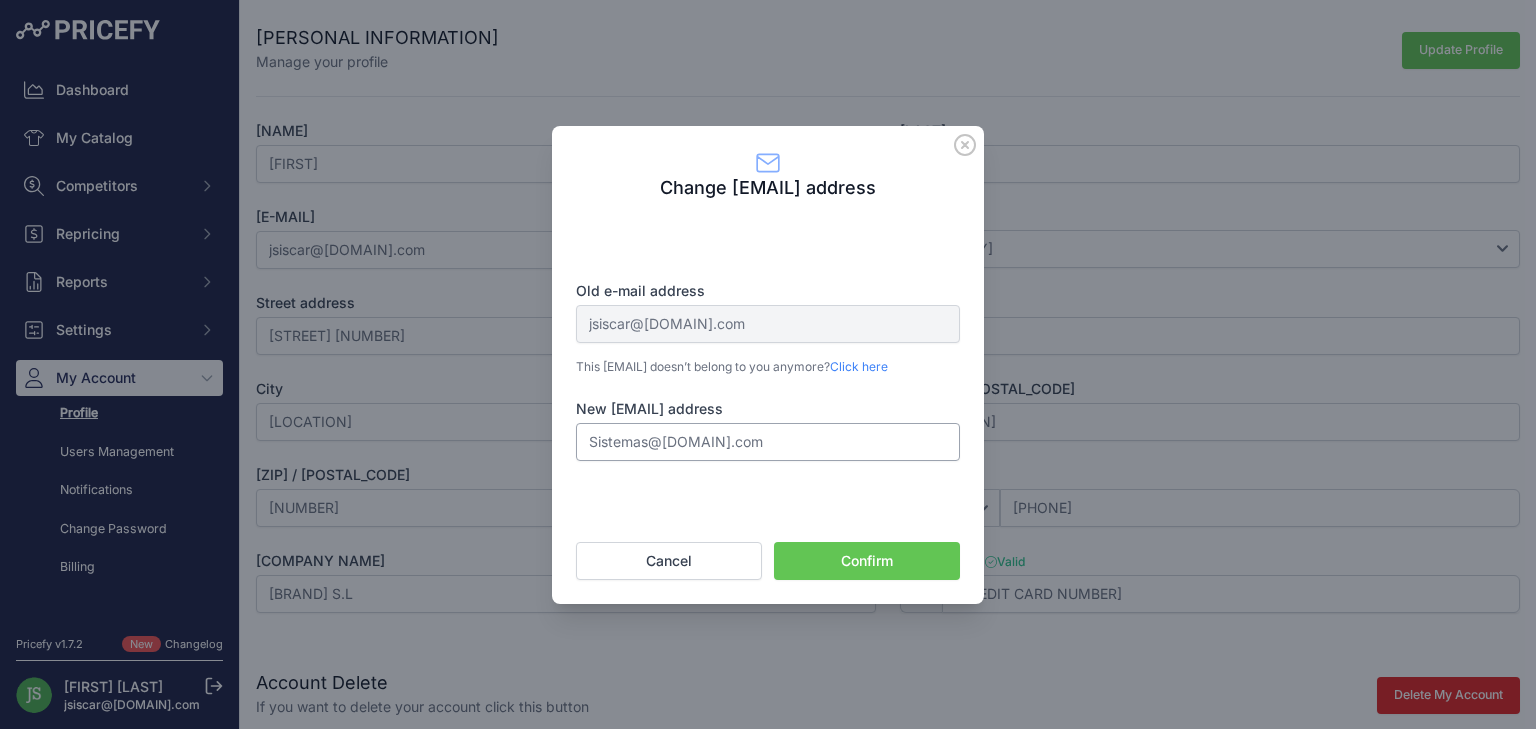 click on "Sistemas@efectoled.com" at bounding box center (768, 442) 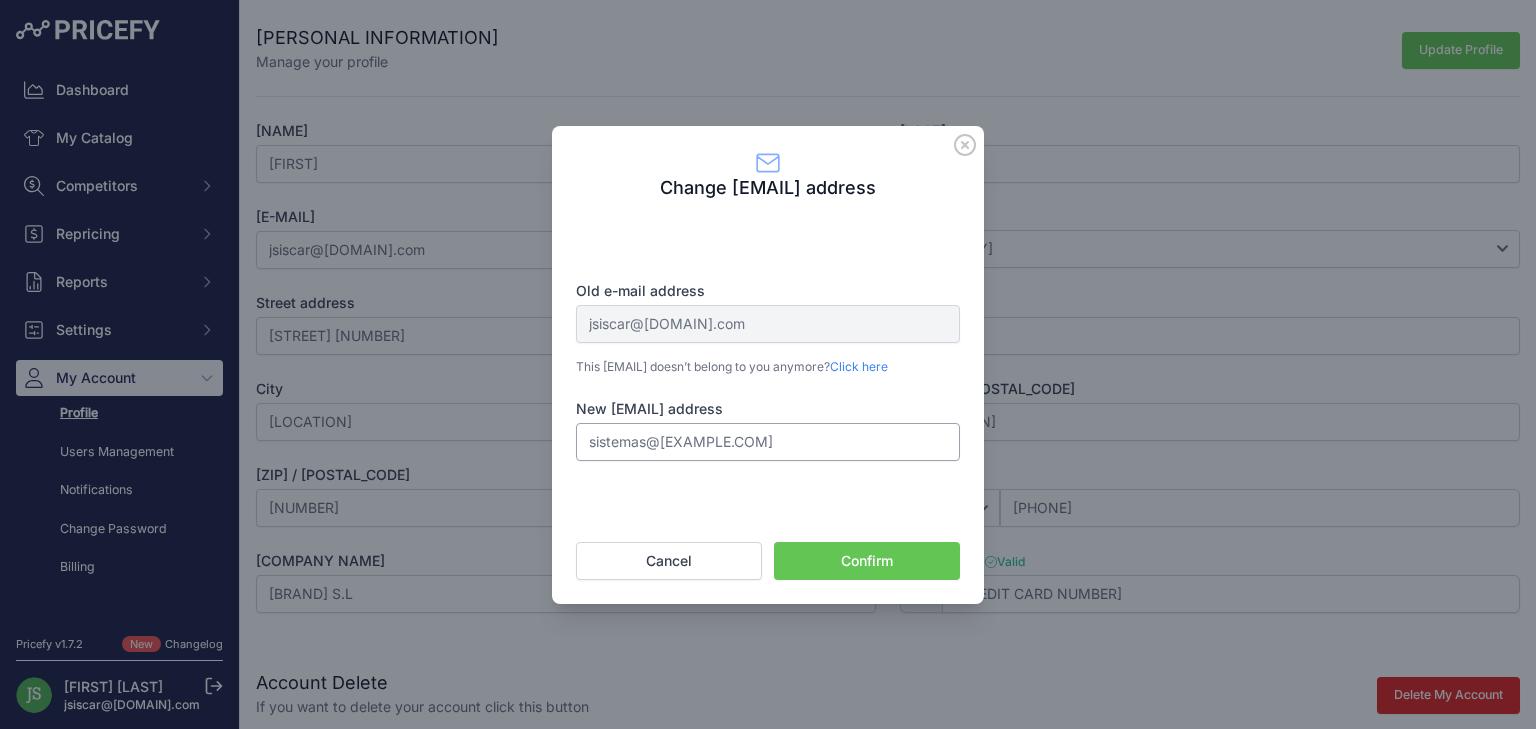 type on "[EMAIL]" 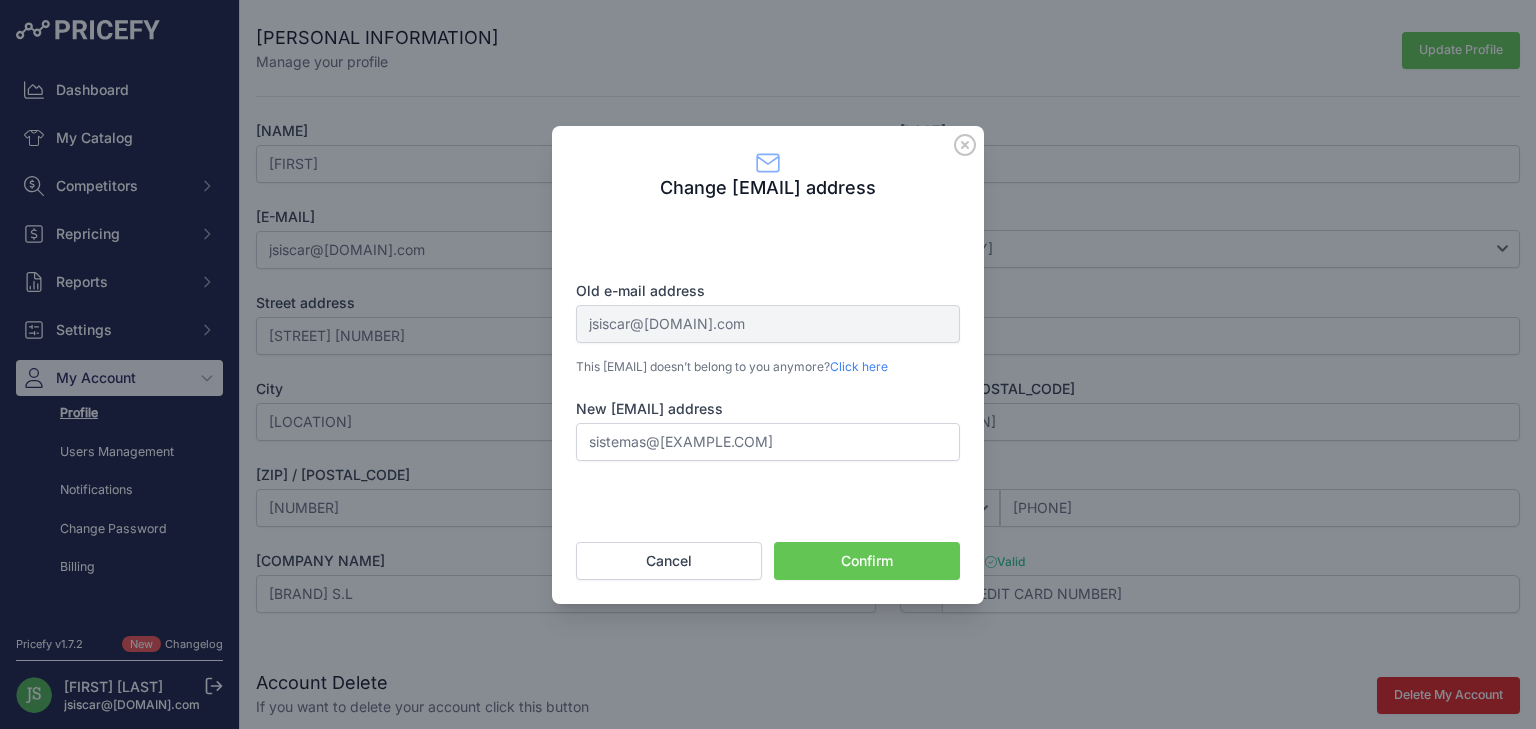click on "Confirm" at bounding box center [867, 561] 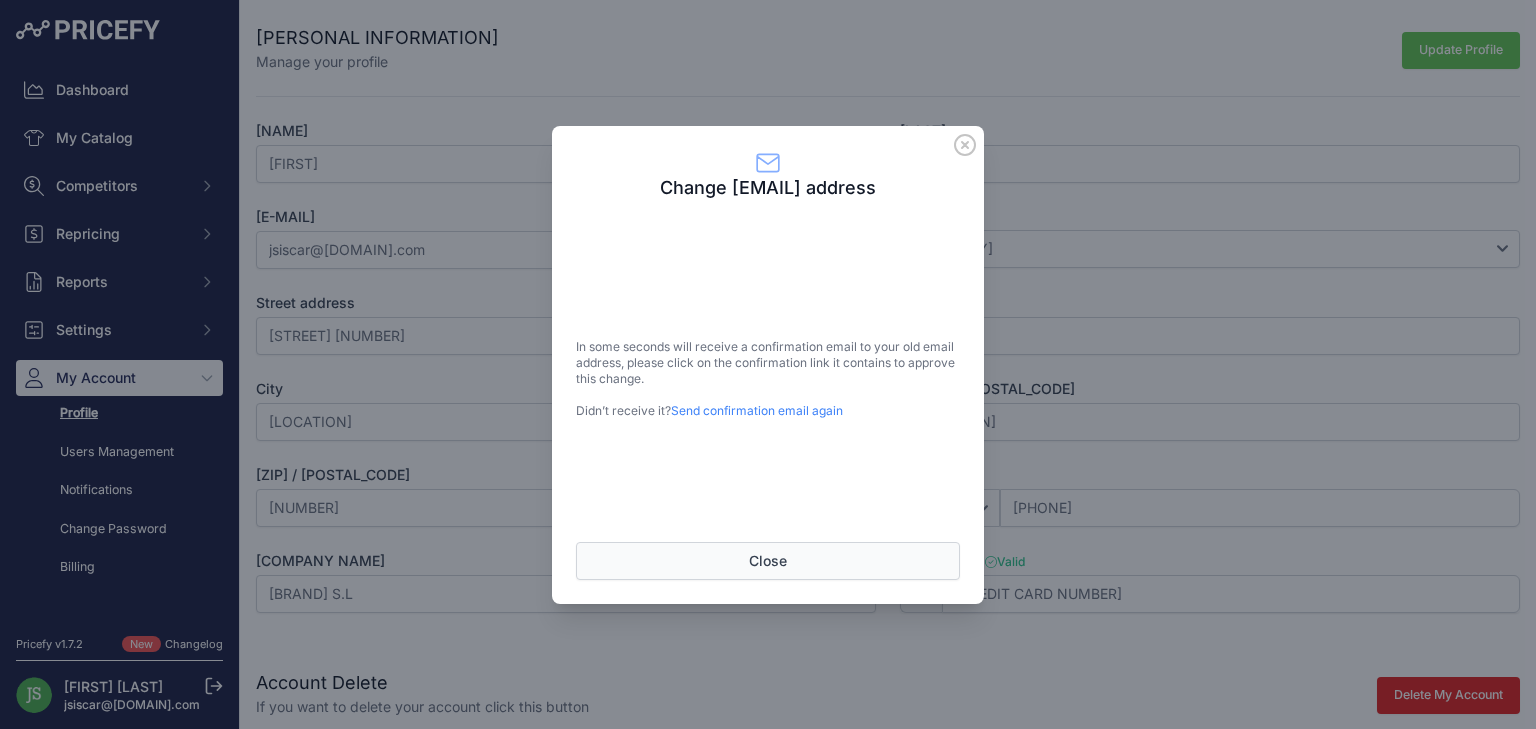 click on "Close" at bounding box center (768, 561) 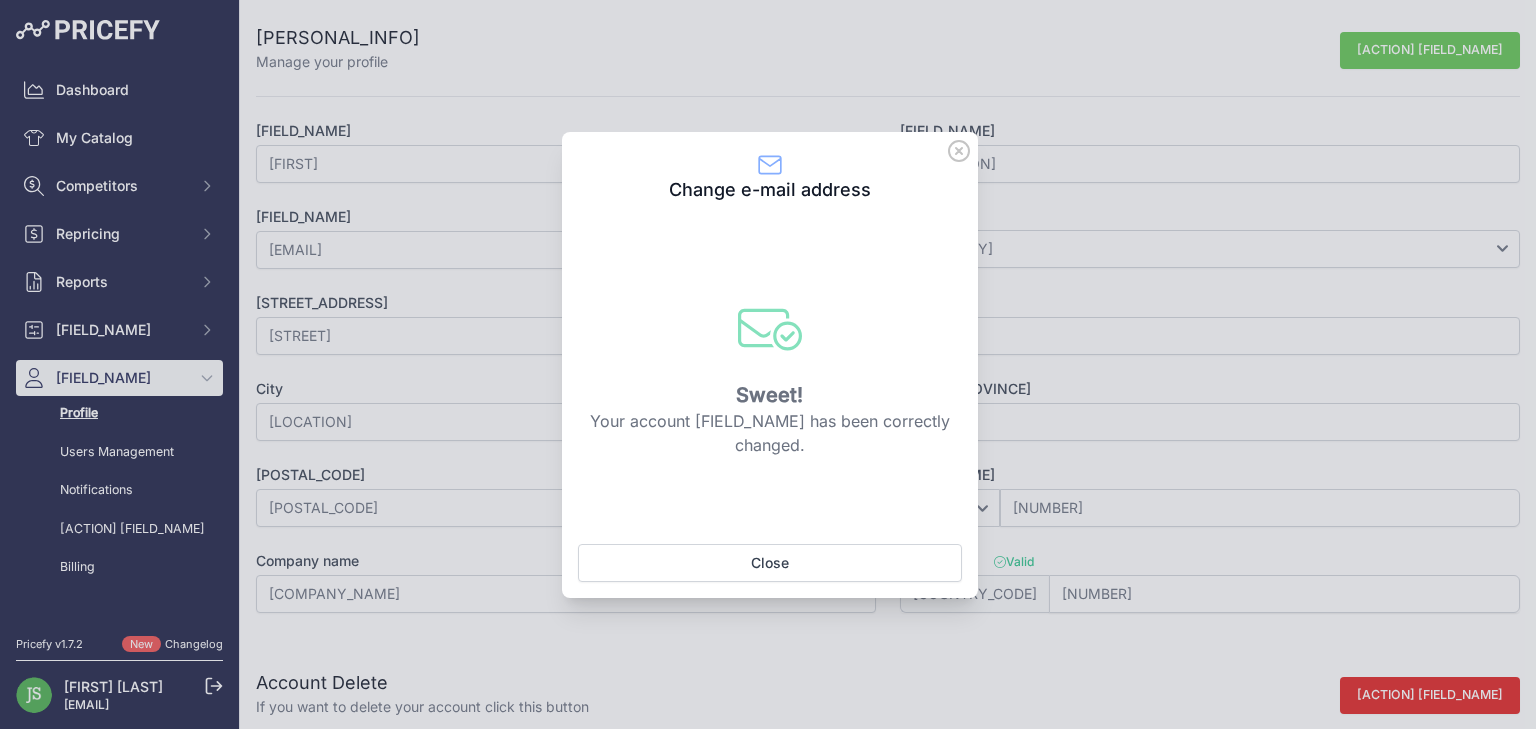 scroll, scrollTop: 0, scrollLeft: 0, axis: both 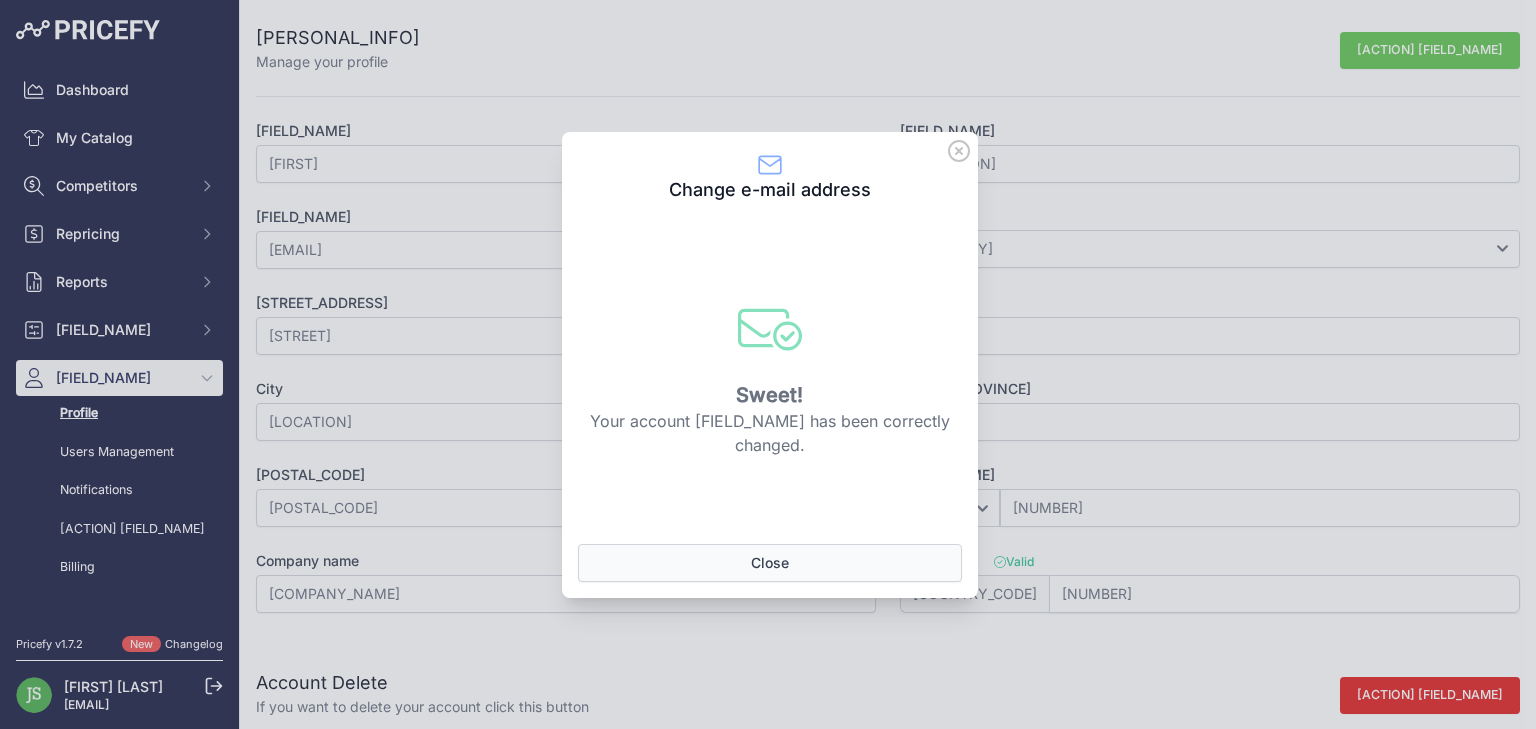 click on "Close" at bounding box center (770, 563) 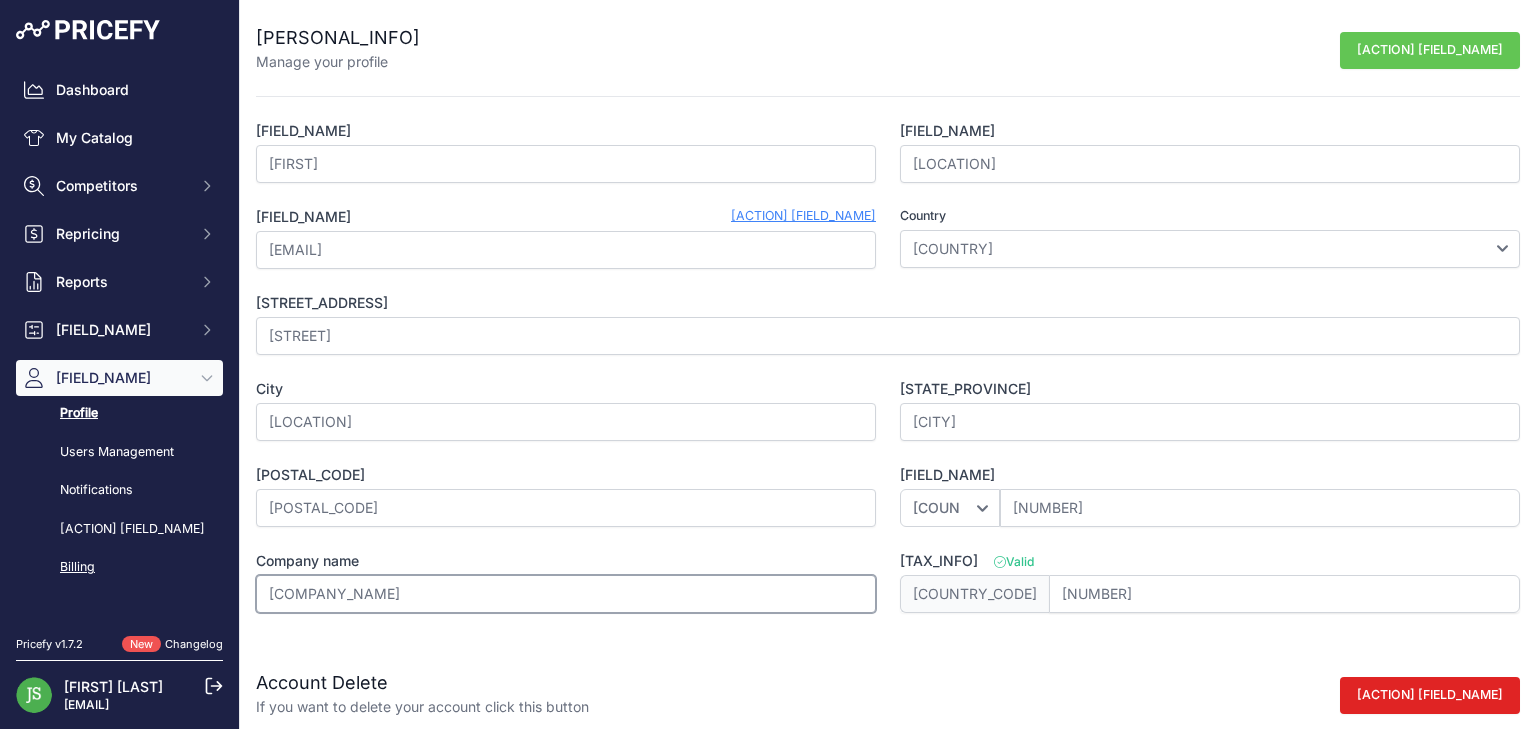 drag, startPoint x: 491, startPoint y: 589, endPoint x: 169, endPoint y: 560, distance: 323.30325 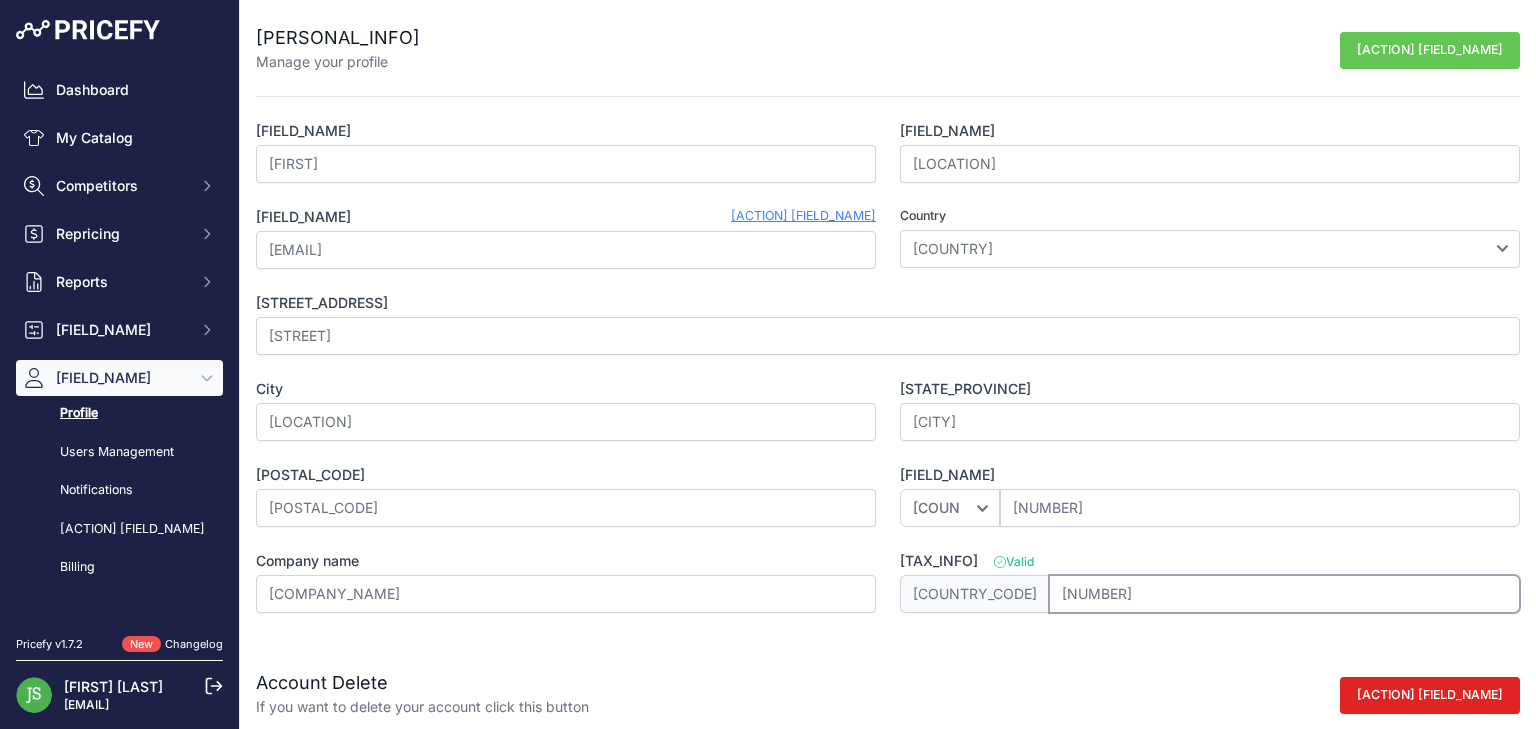 drag, startPoint x: 1070, startPoint y: 583, endPoint x: 903, endPoint y: 583, distance: 167 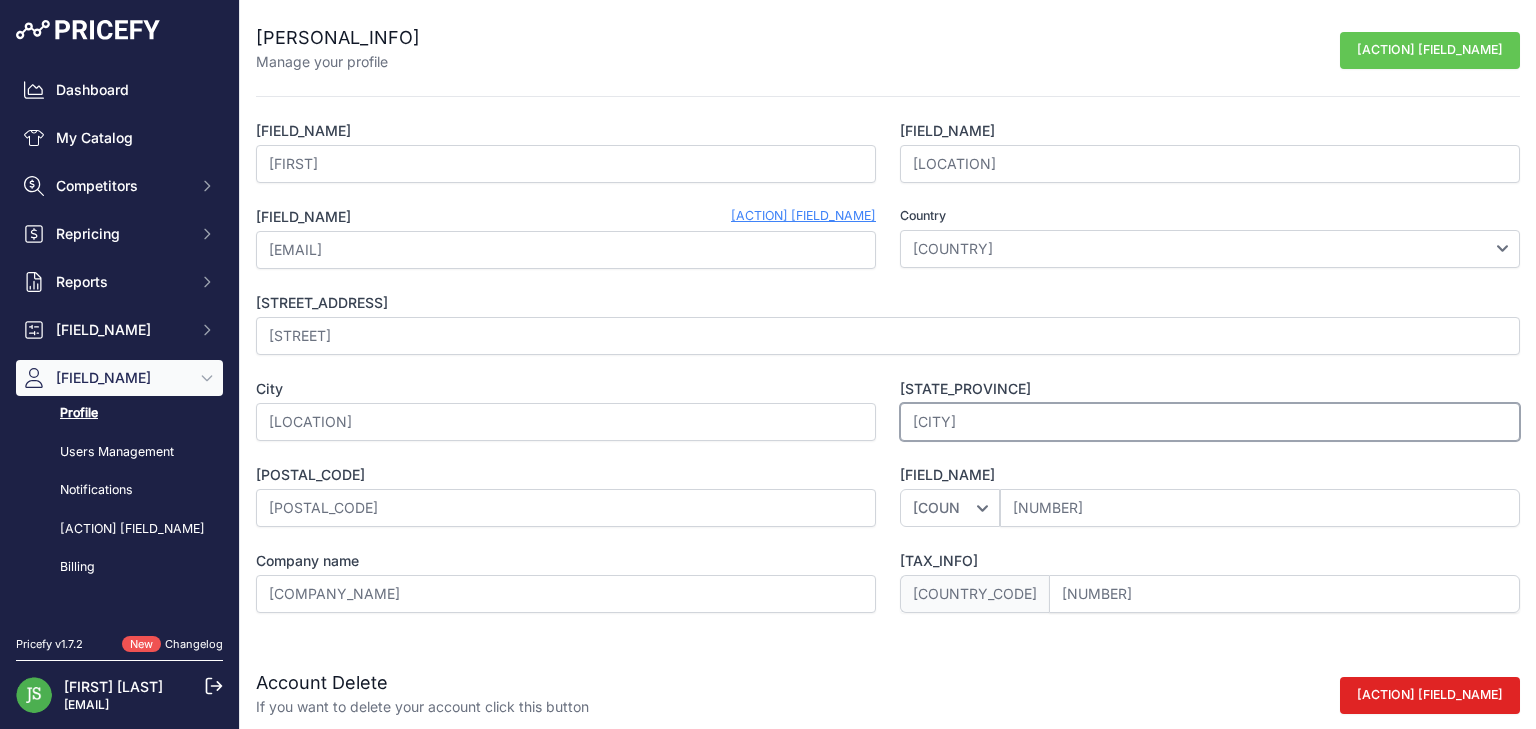 drag, startPoint x: 972, startPoint y: 421, endPoint x: 1253, endPoint y: 708, distance: 401.65906 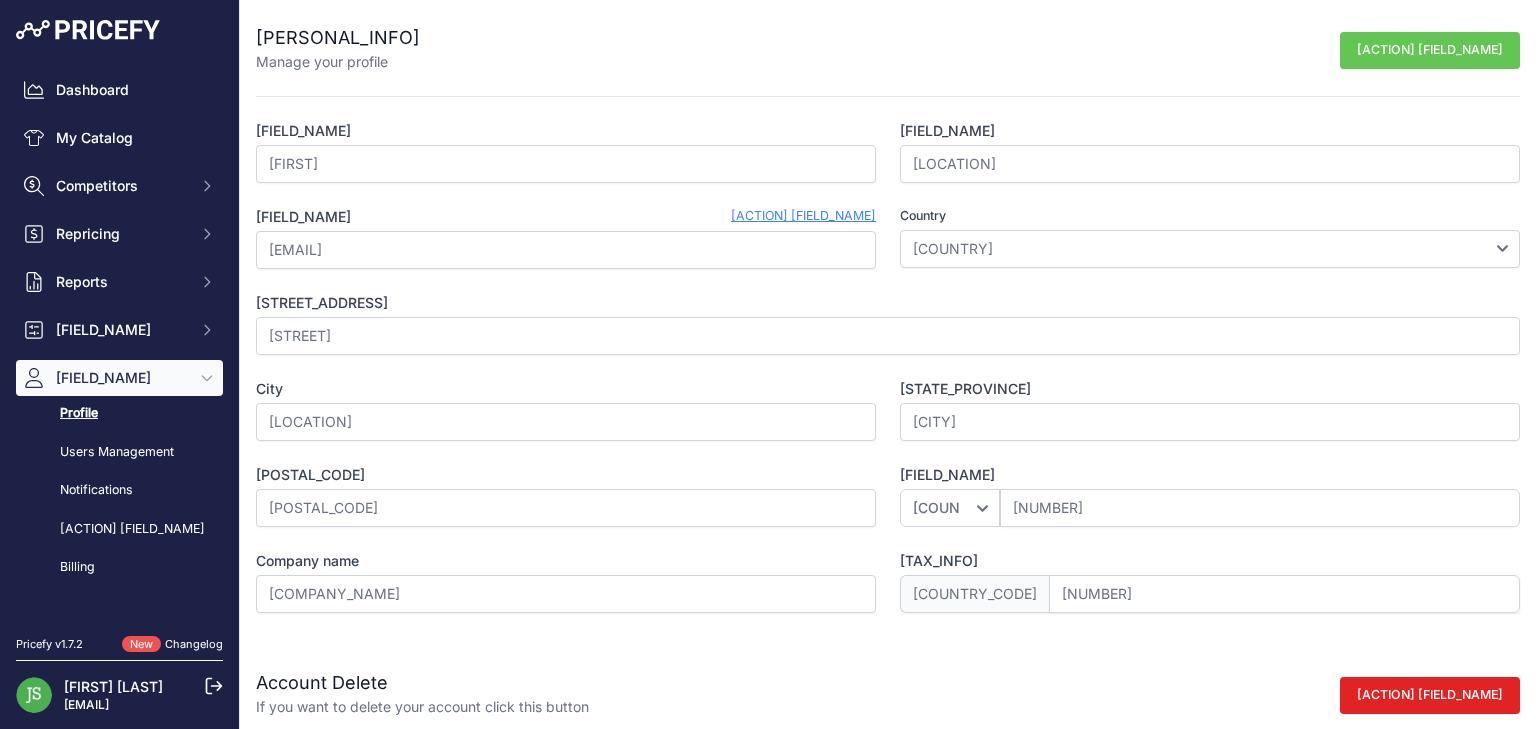 click on "City" at bounding box center [566, 389] 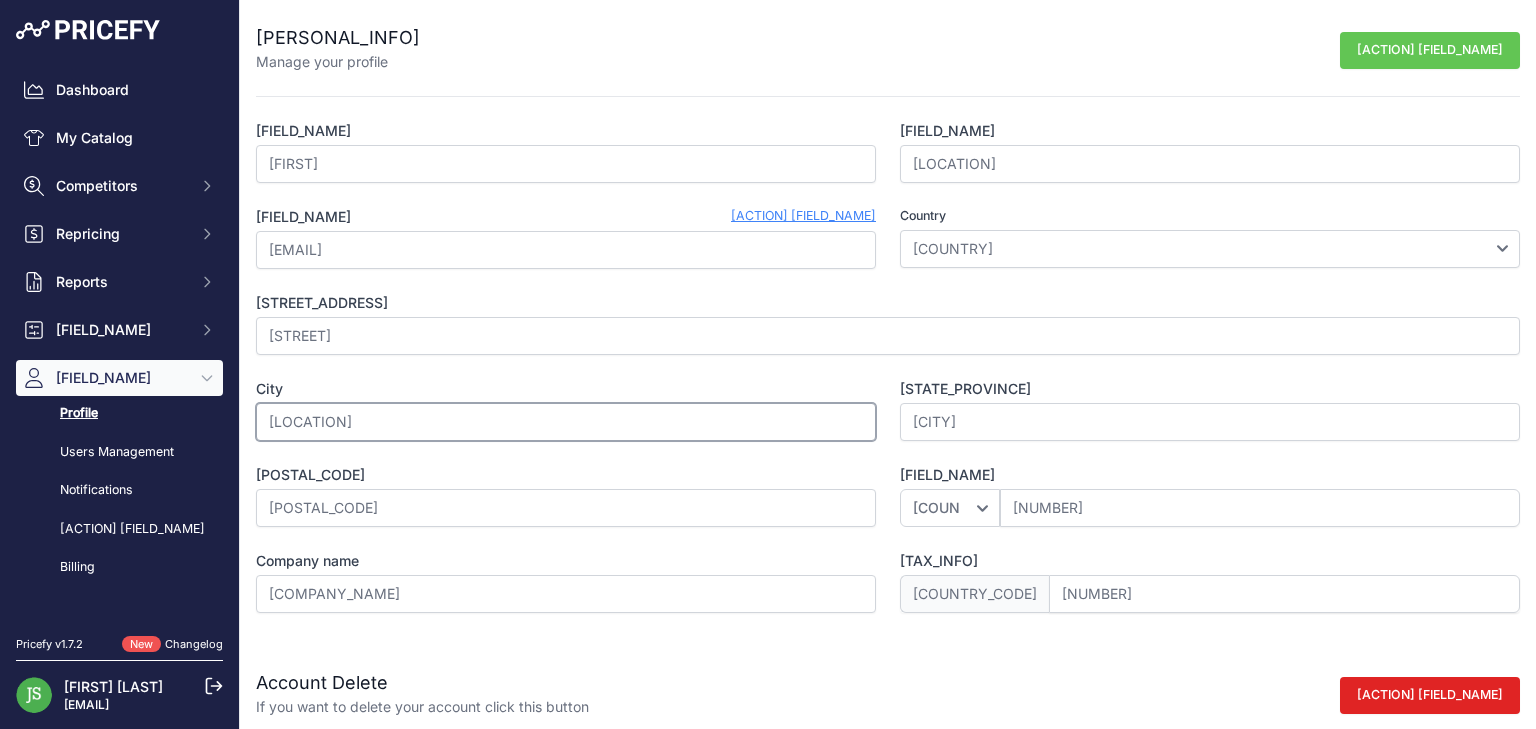 click on "[LOCATION]" at bounding box center [566, 422] 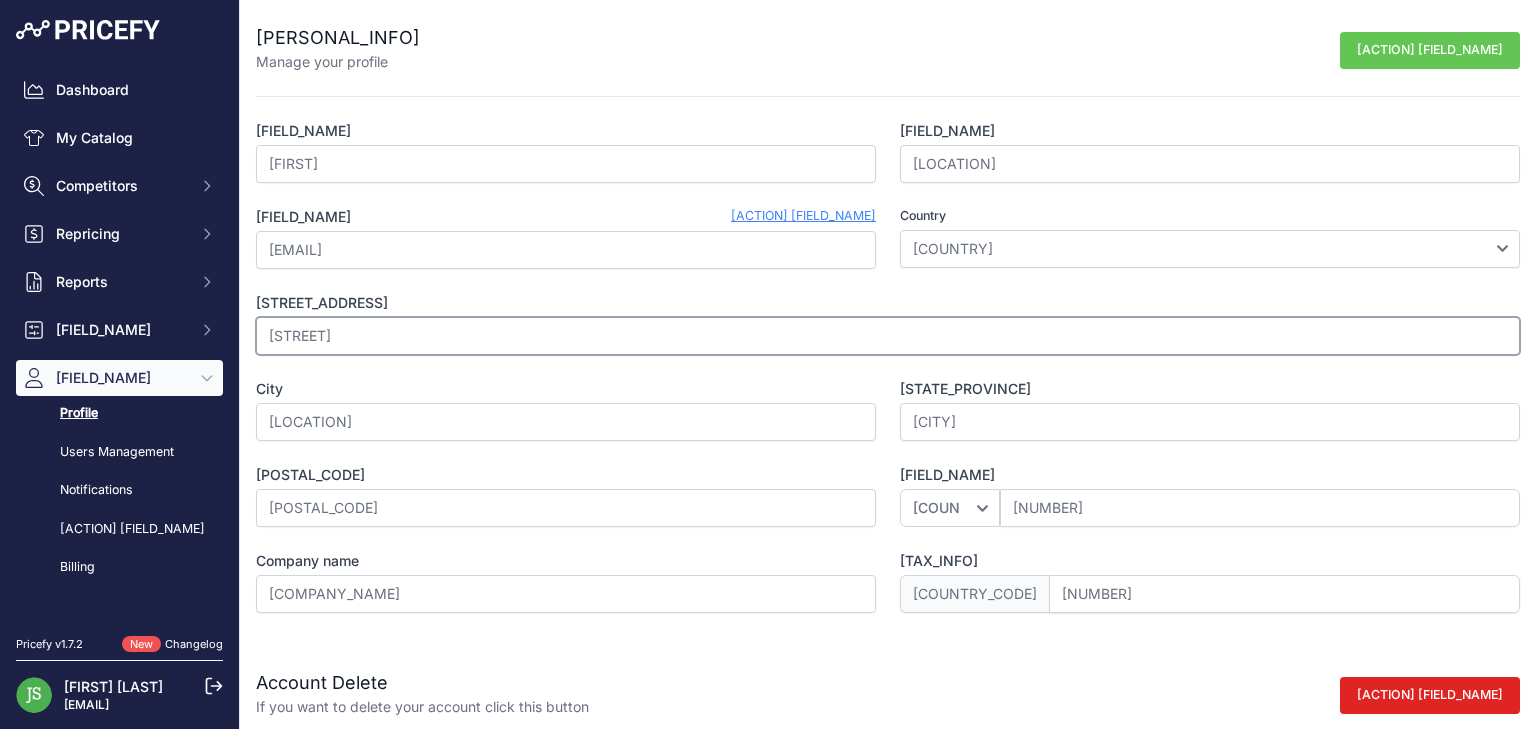 drag, startPoint x: 449, startPoint y: 342, endPoint x: 0, endPoint y: 299, distance: 451.05432 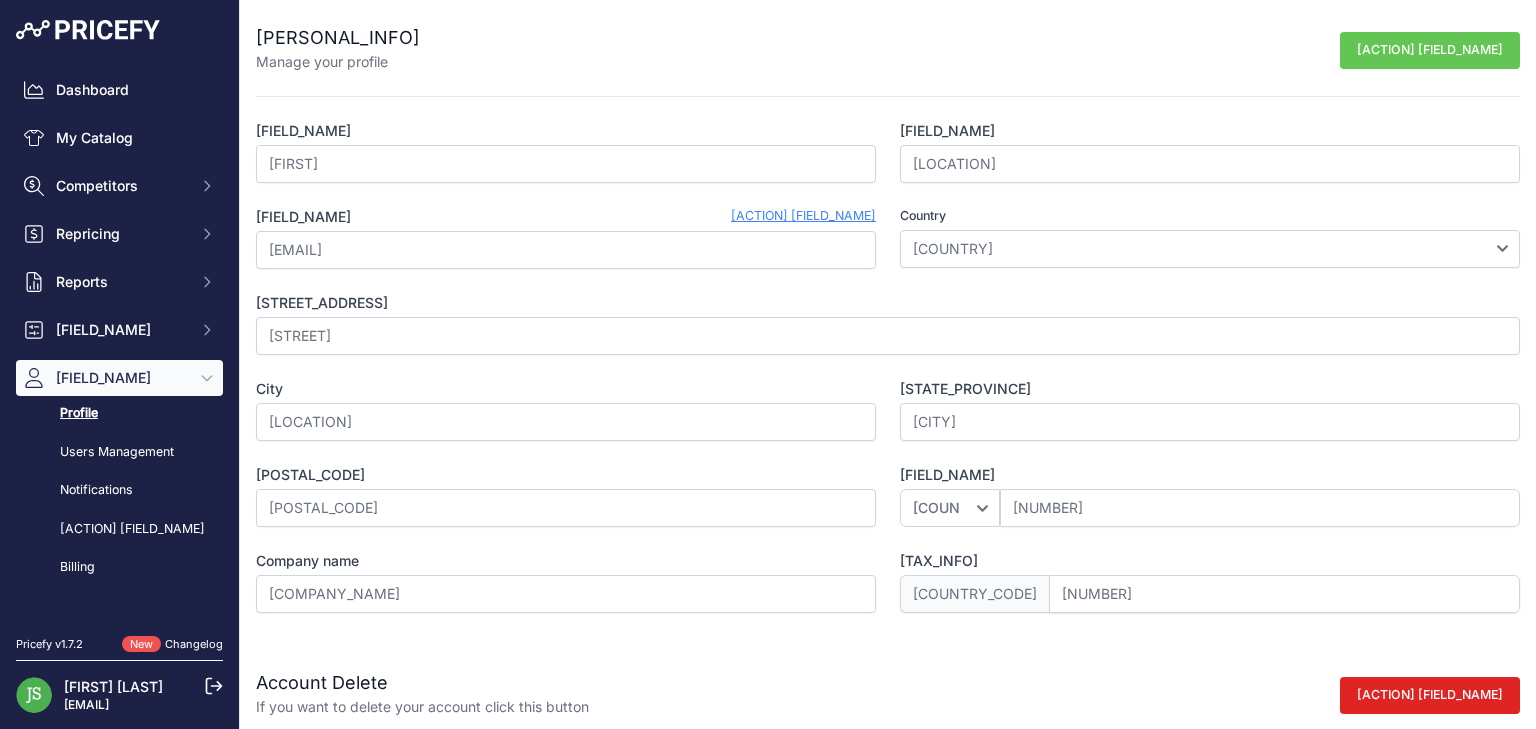 click on "Dashboard
My Catalog
Competitors
Competitors
Monitored URLs
MAP infringements
Repricing
My Repricing Rules" at bounding box center [768, 364] 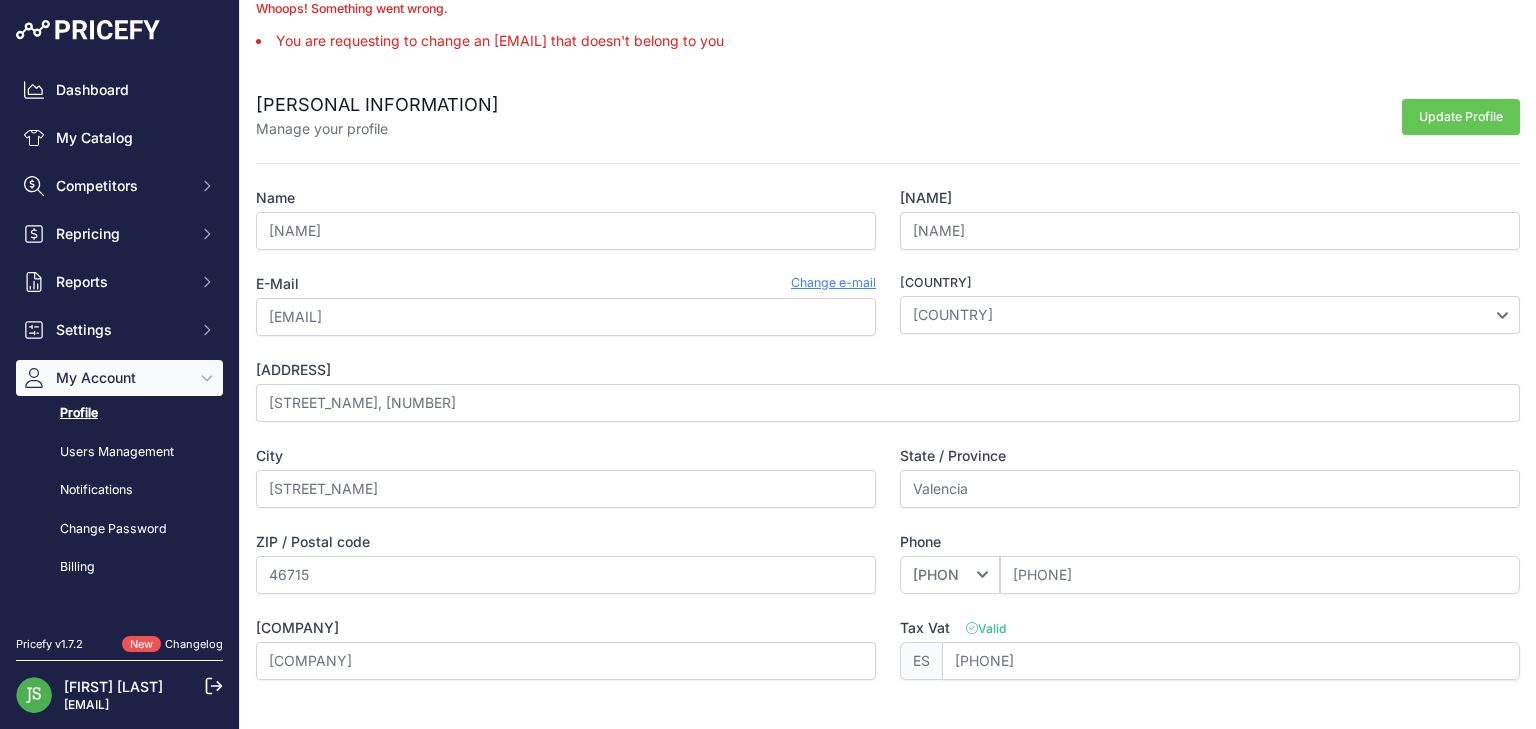 scroll, scrollTop: 0, scrollLeft: 0, axis: both 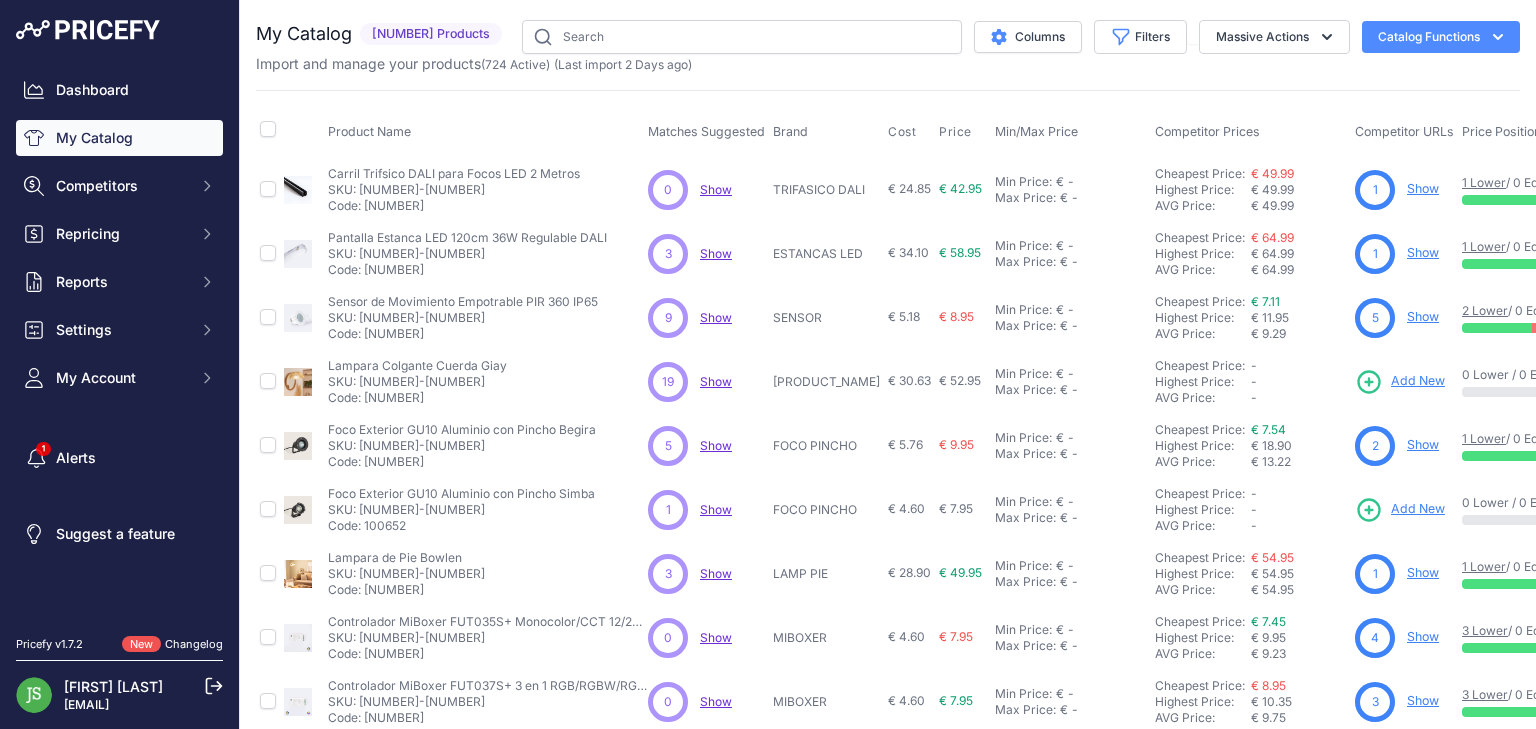click on "[FIRST] [LAST]" at bounding box center [113, 686] 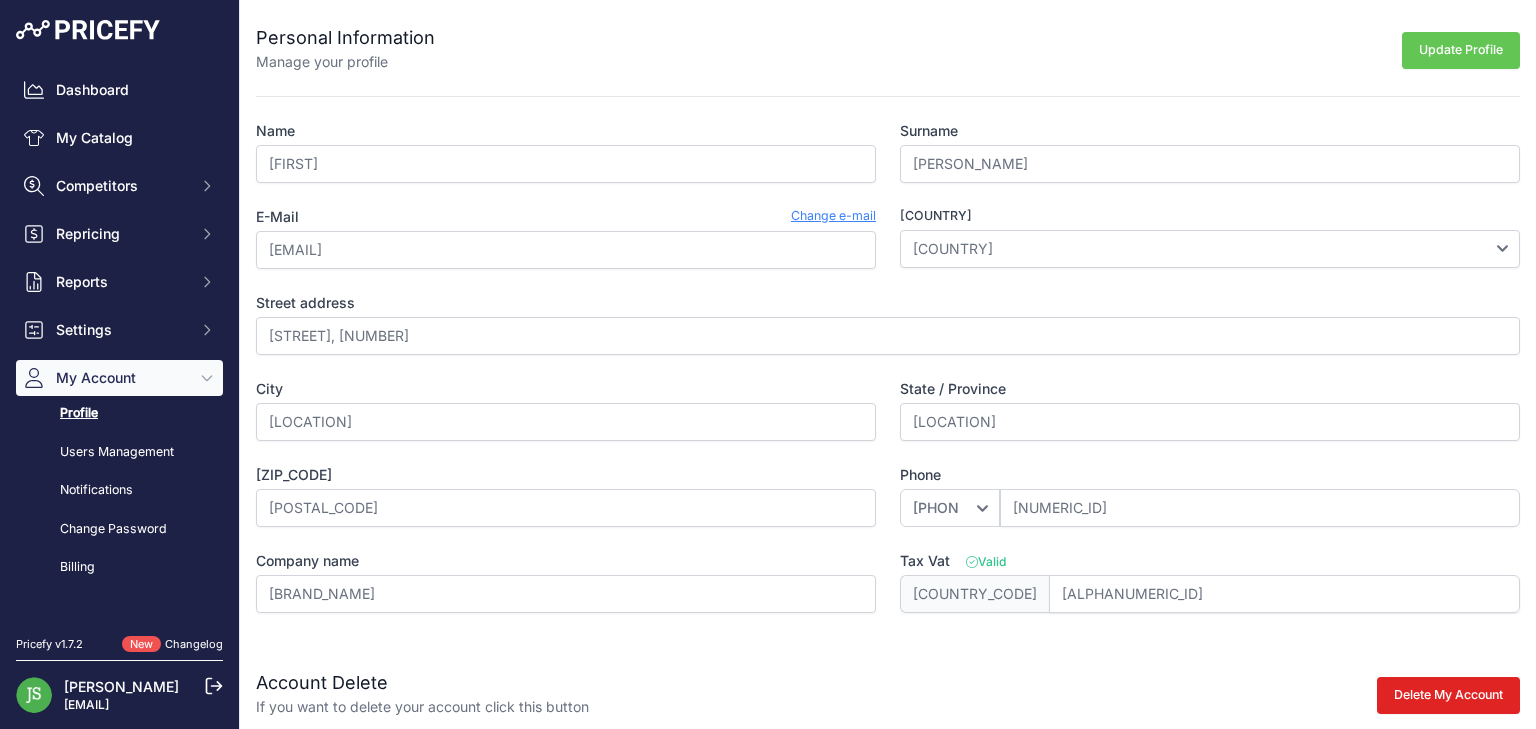 scroll, scrollTop: 0, scrollLeft: 0, axis: both 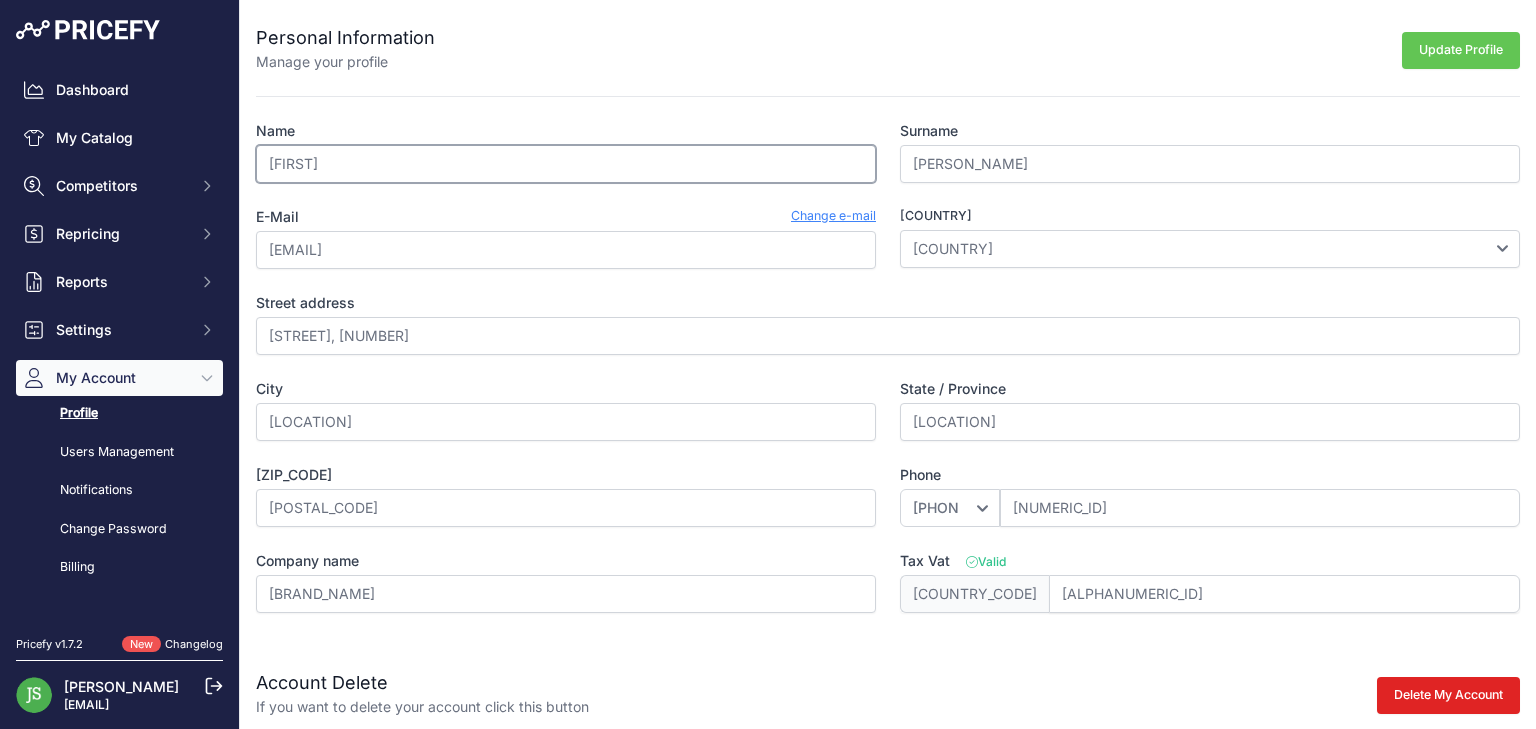 click on "[FIRST]" at bounding box center [566, 164] 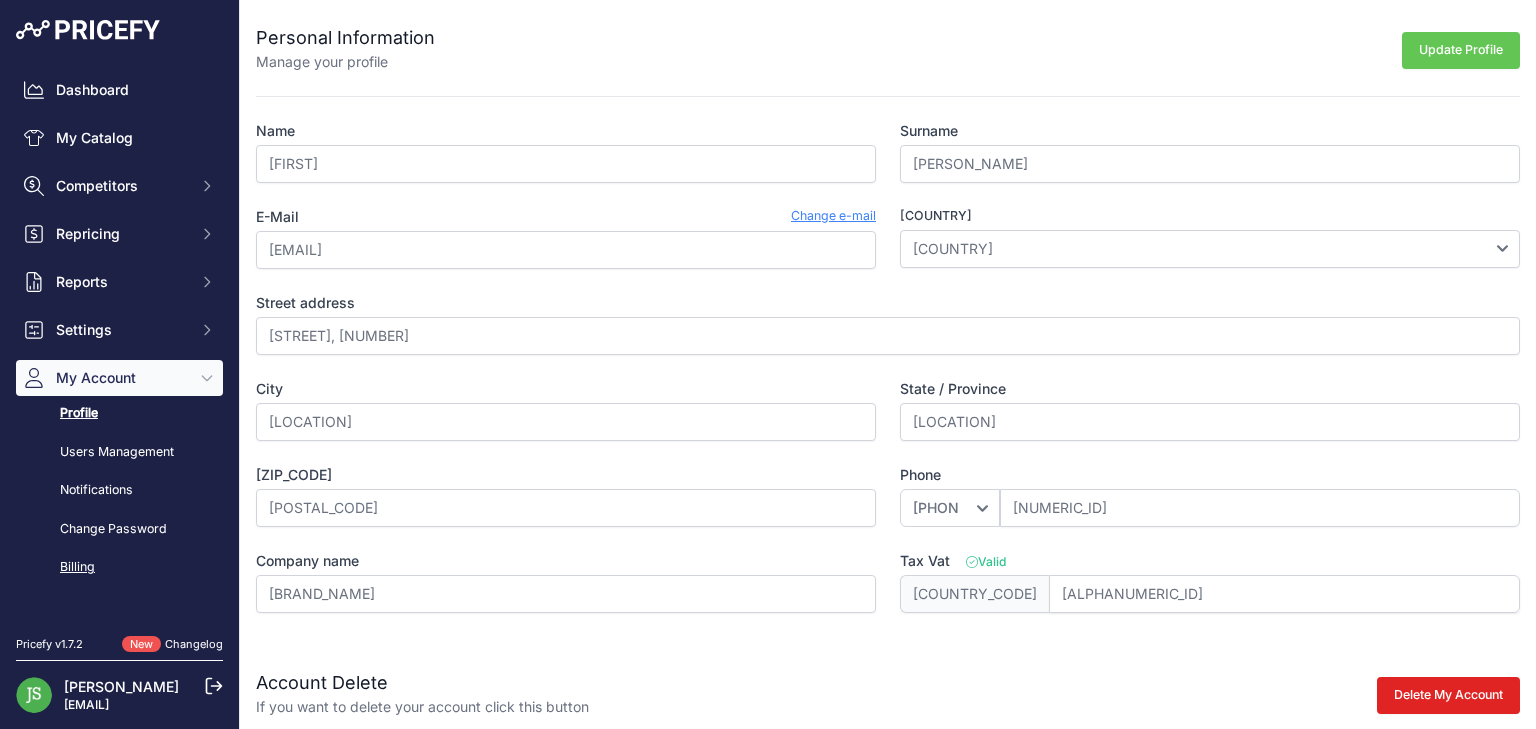 click on "Billing" at bounding box center [119, 567] 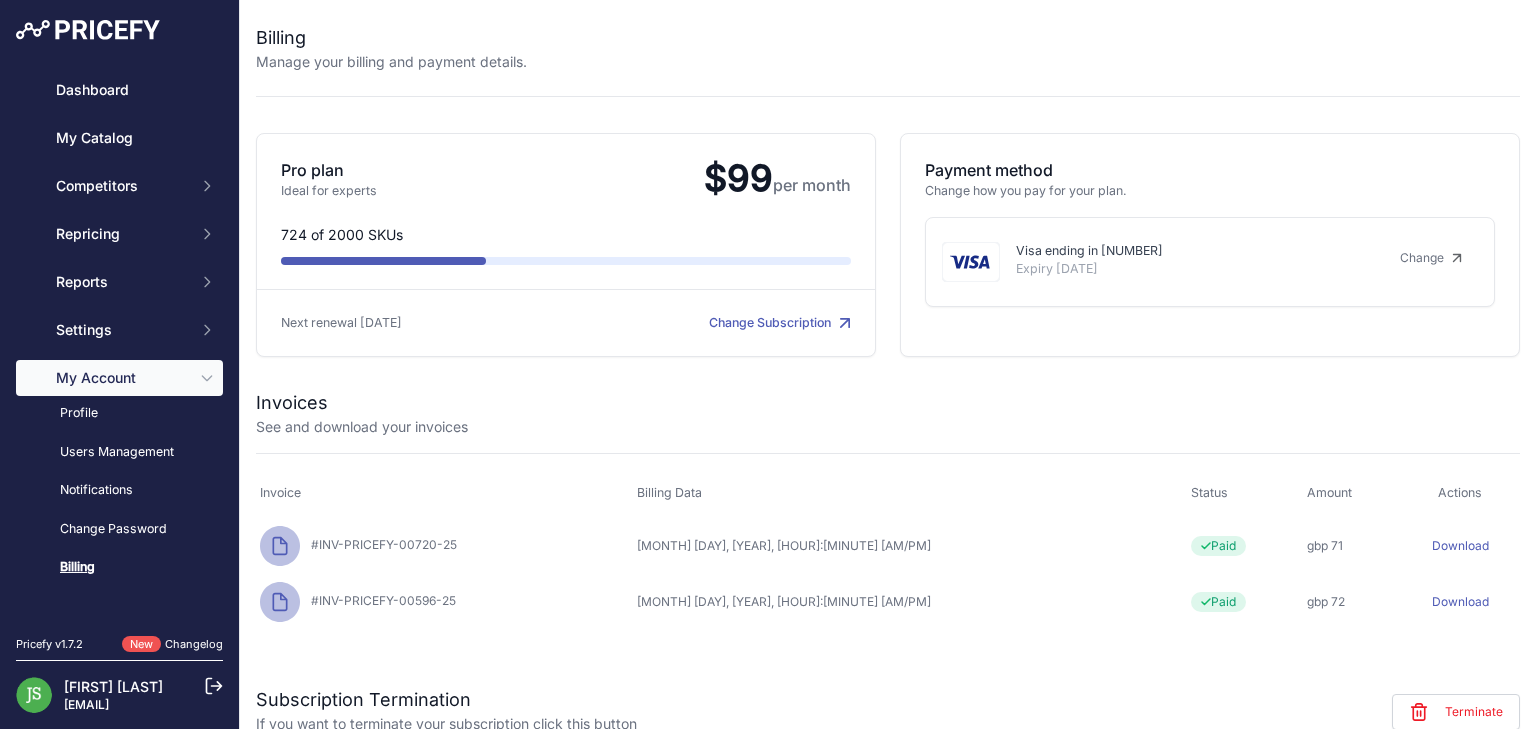 scroll, scrollTop: 0, scrollLeft: 0, axis: both 